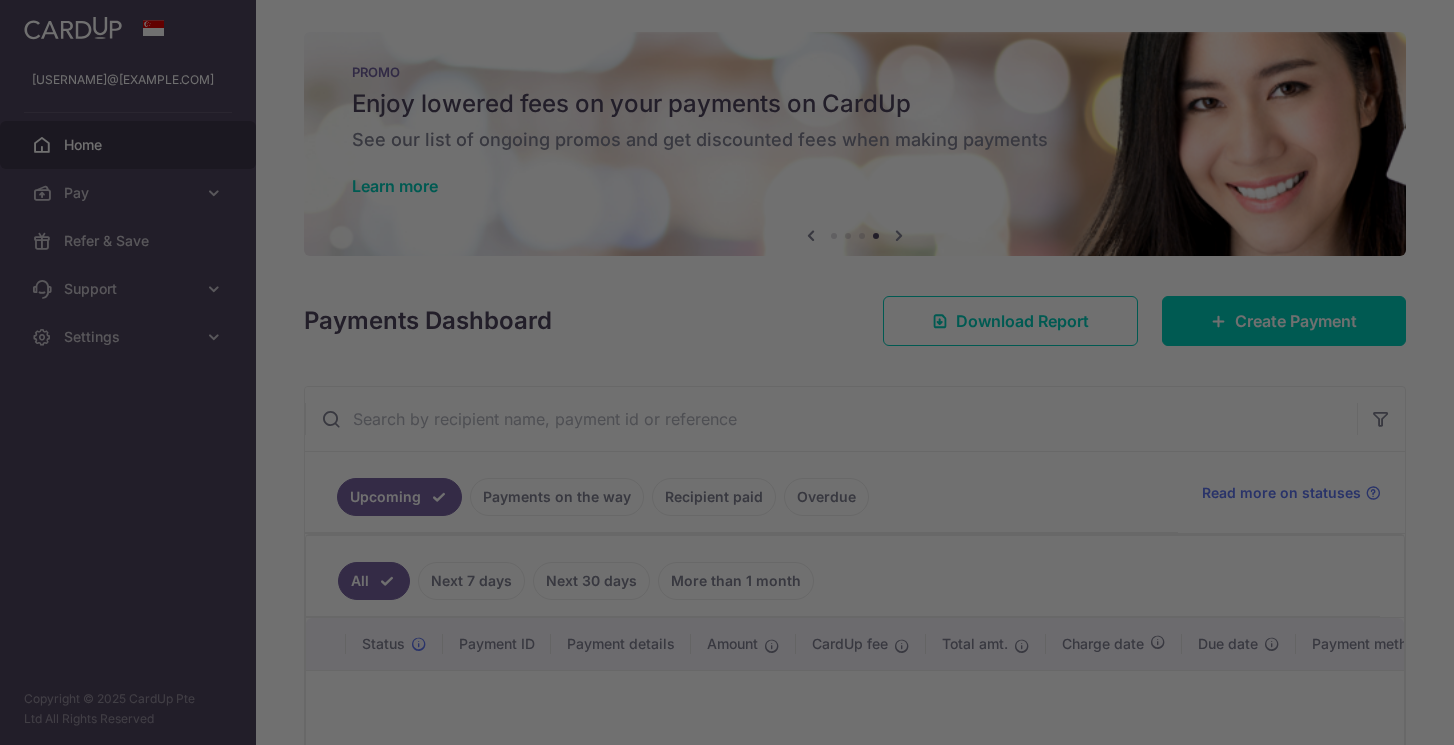 scroll, scrollTop: 0, scrollLeft: 0, axis: both 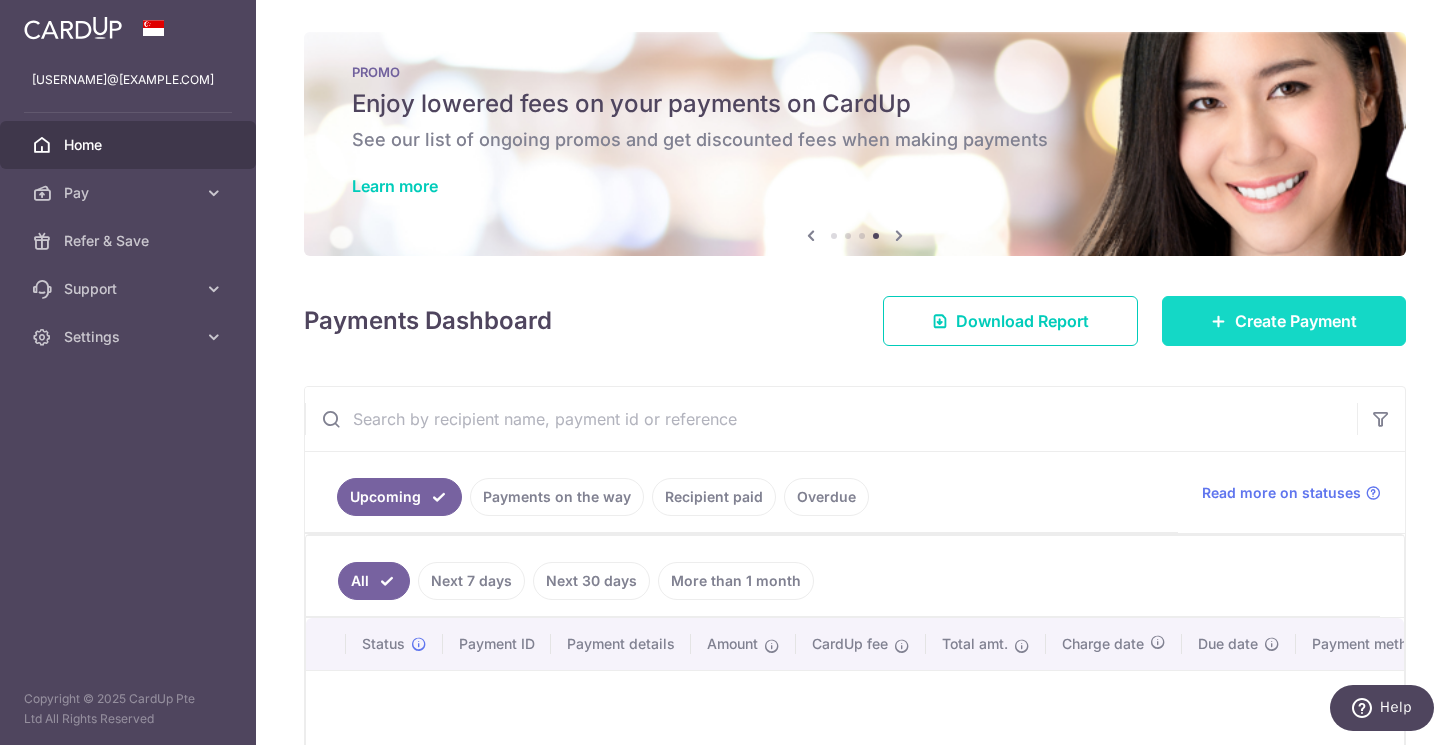 click on "Create Payment" at bounding box center [1284, 321] 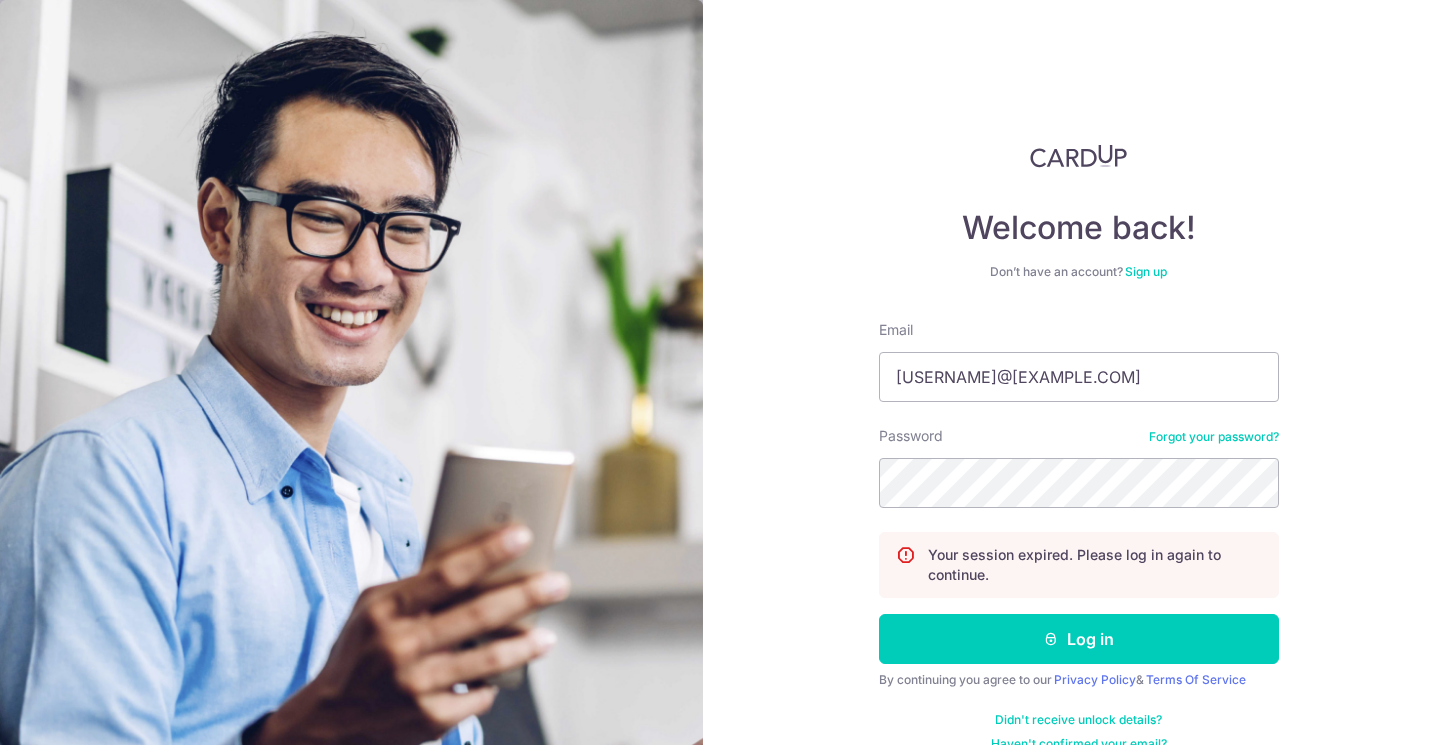 scroll, scrollTop: 0, scrollLeft: 0, axis: both 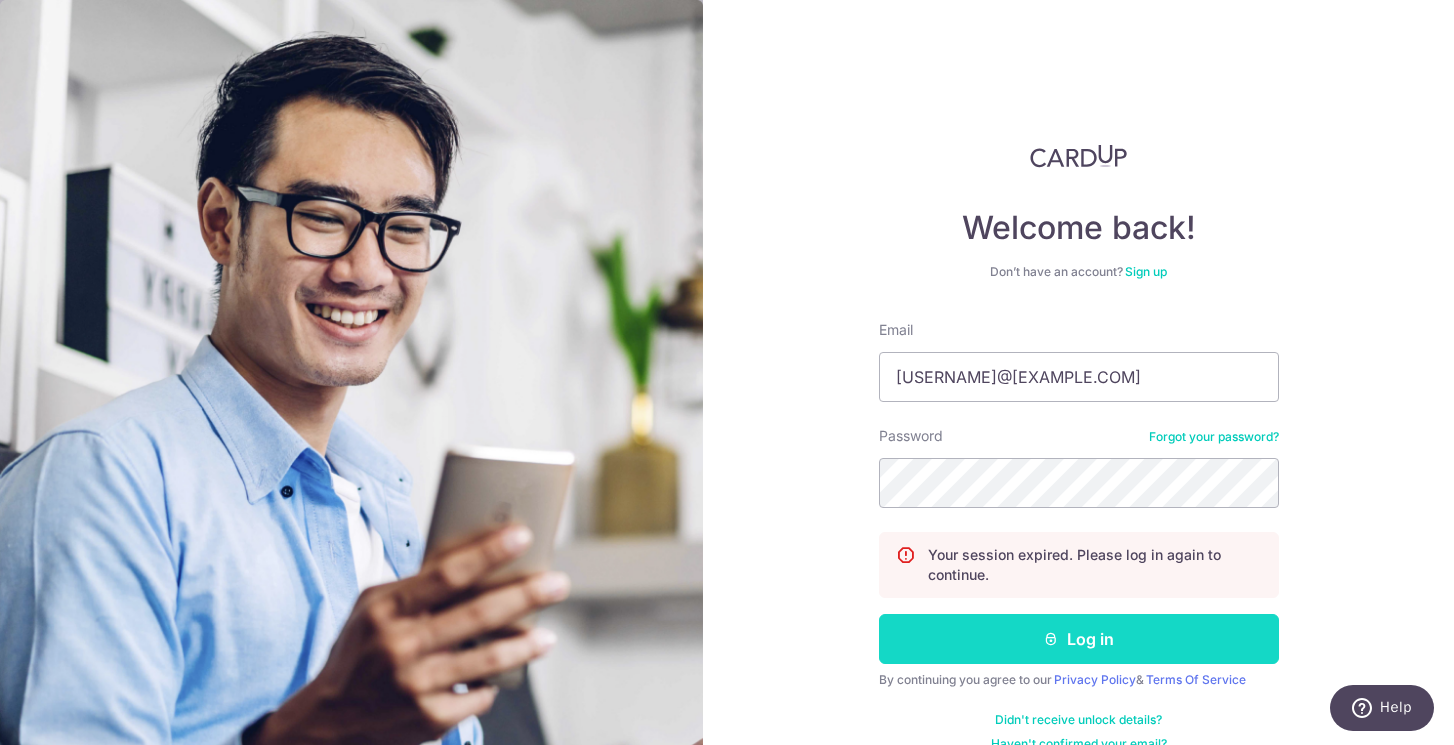 click on "Log in" at bounding box center [1079, 639] 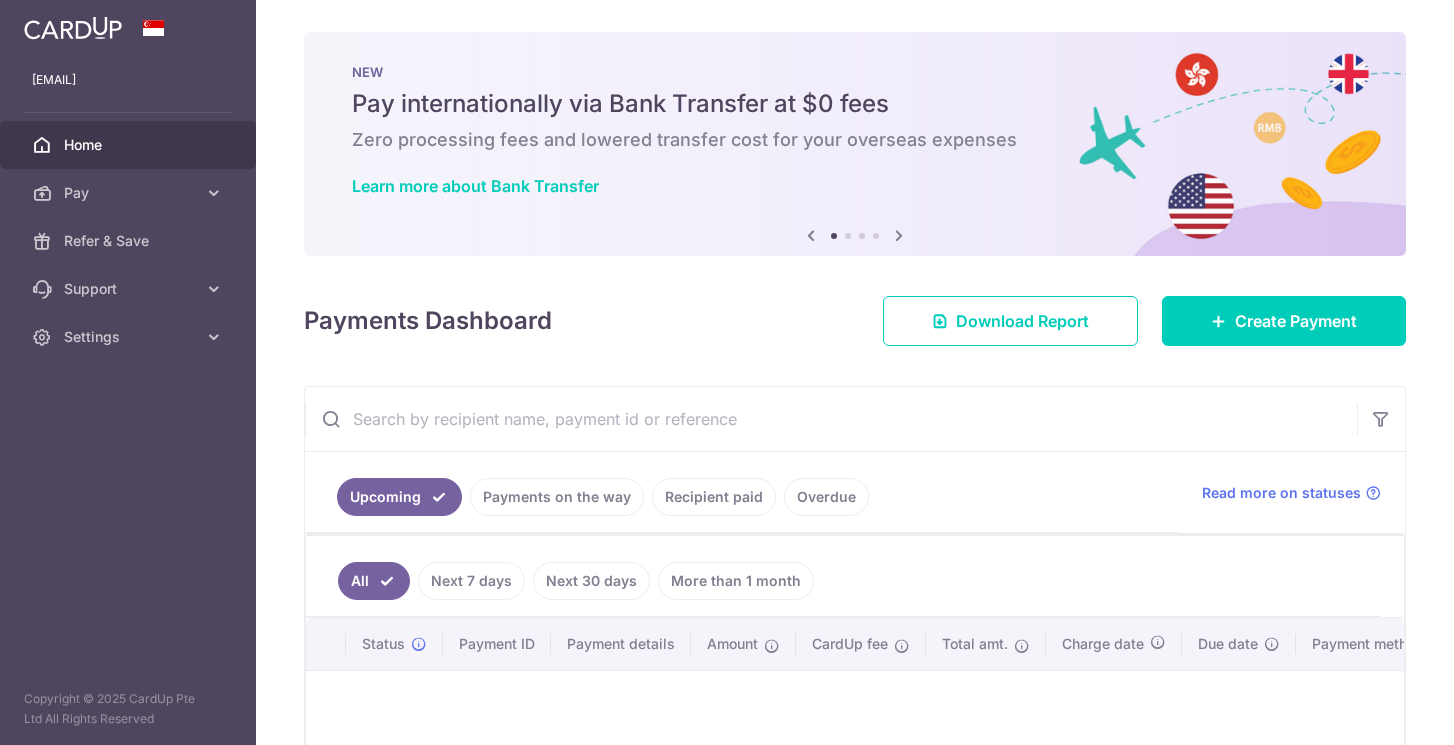 scroll, scrollTop: 0, scrollLeft: 0, axis: both 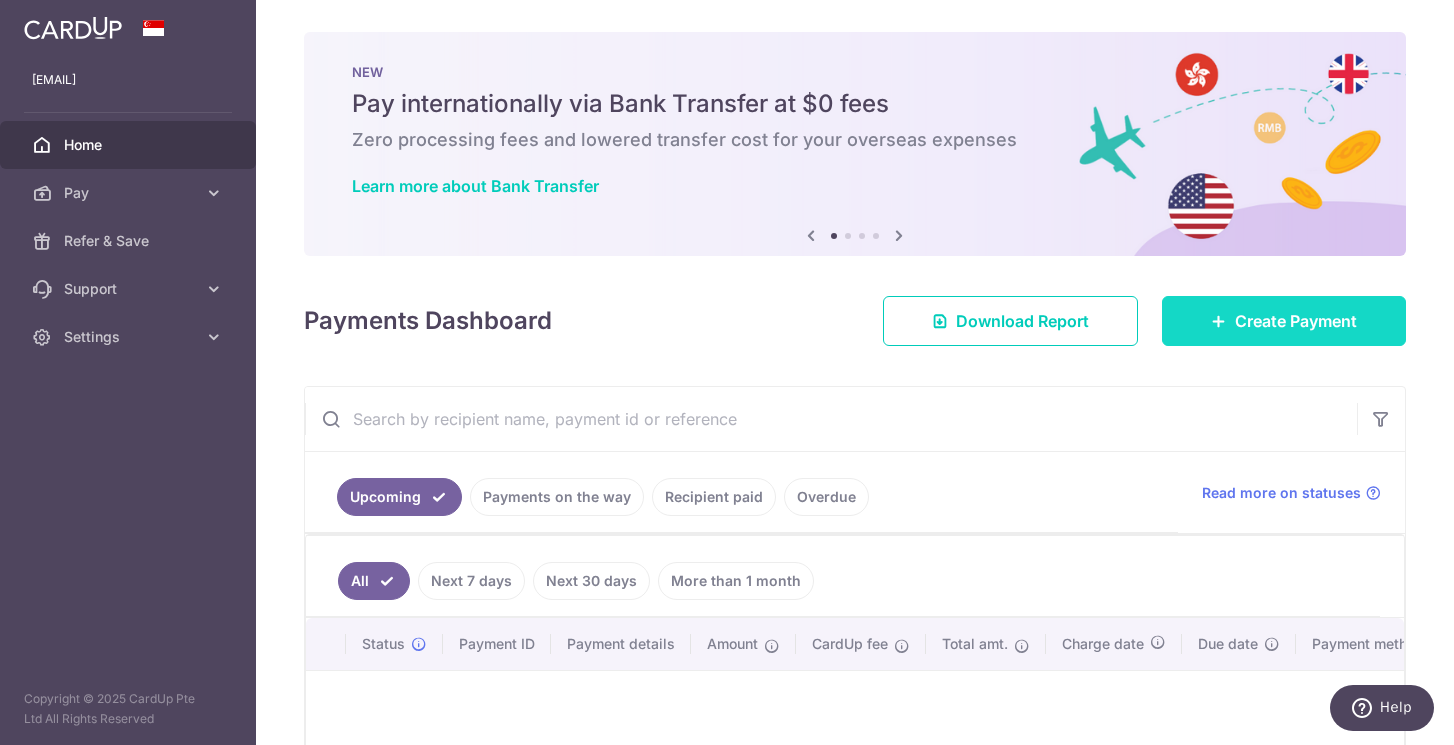 click on "Create Payment" at bounding box center [1284, 321] 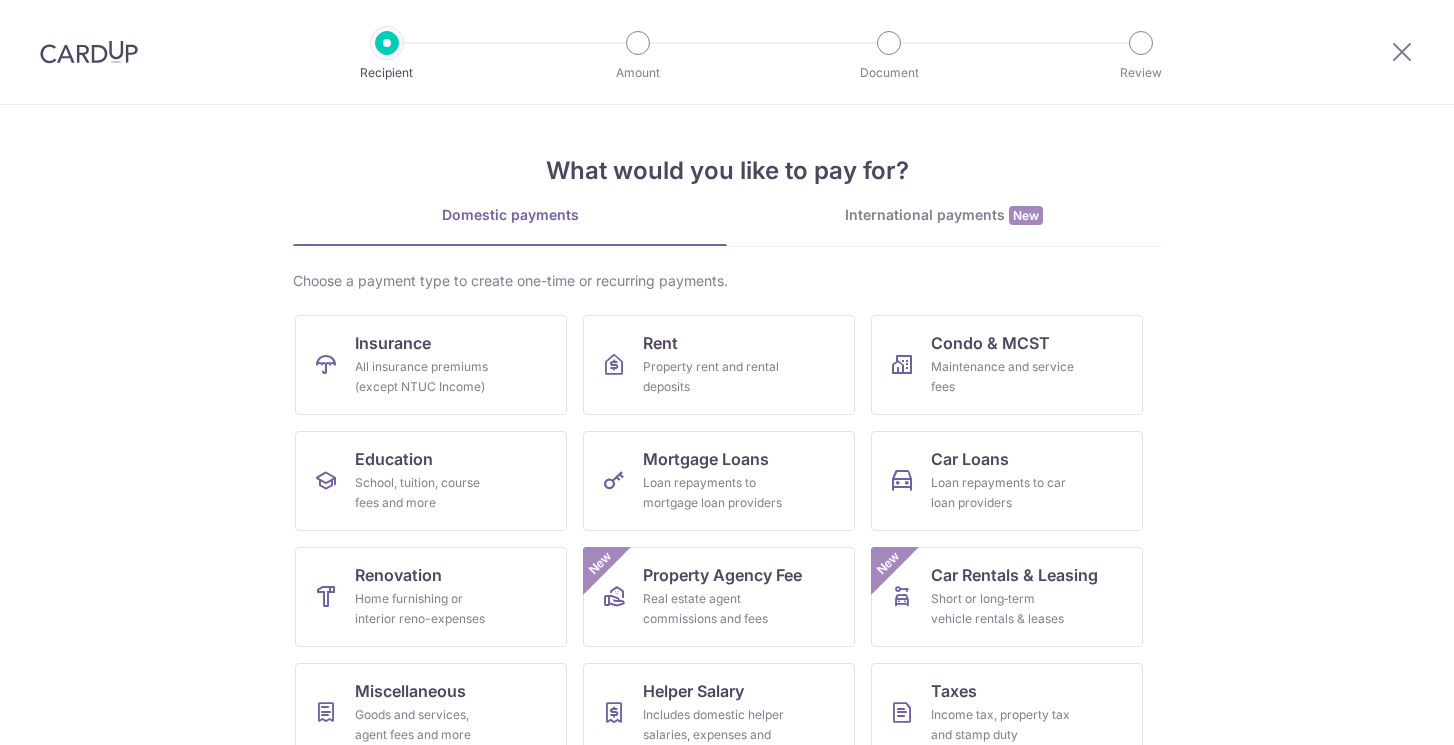 scroll, scrollTop: 0, scrollLeft: 0, axis: both 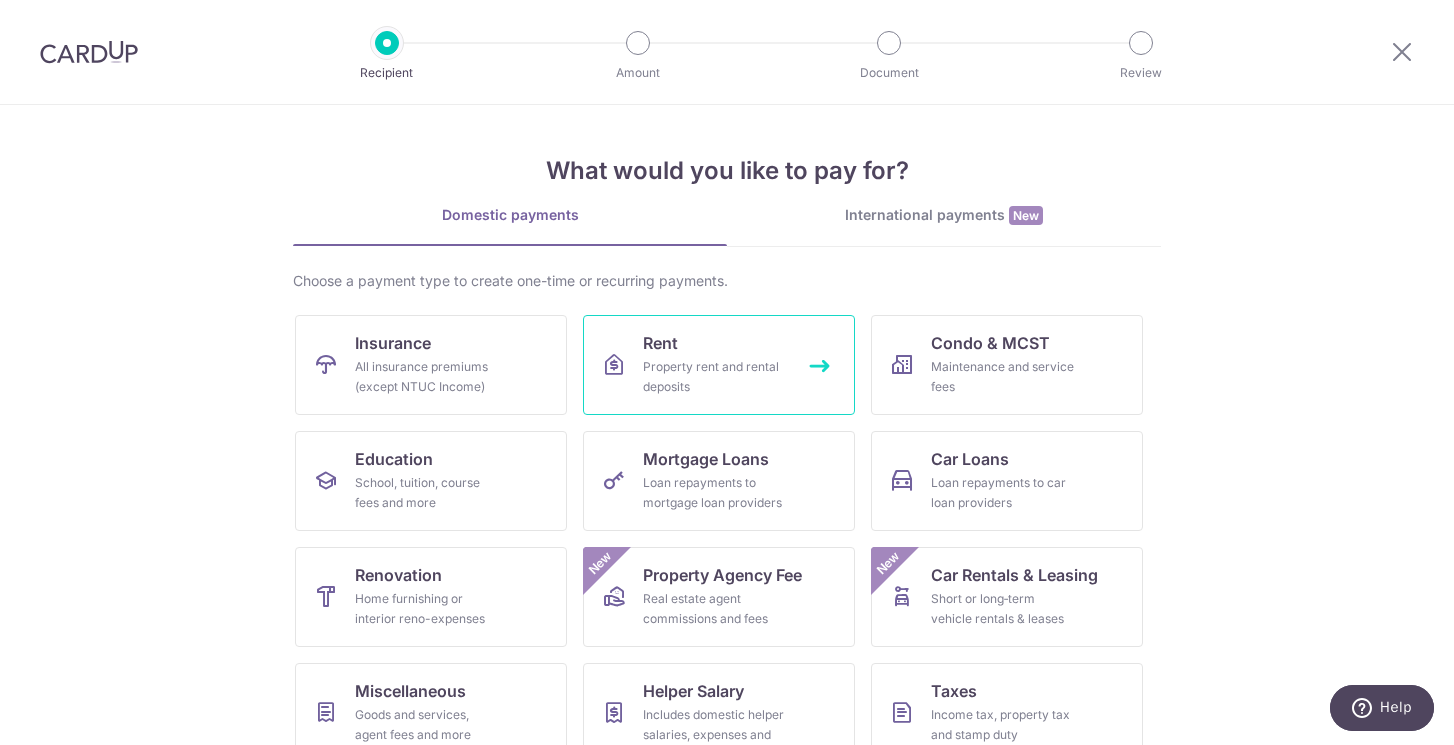 click on "Property rent and rental deposits" at bounding box center (715, 377) 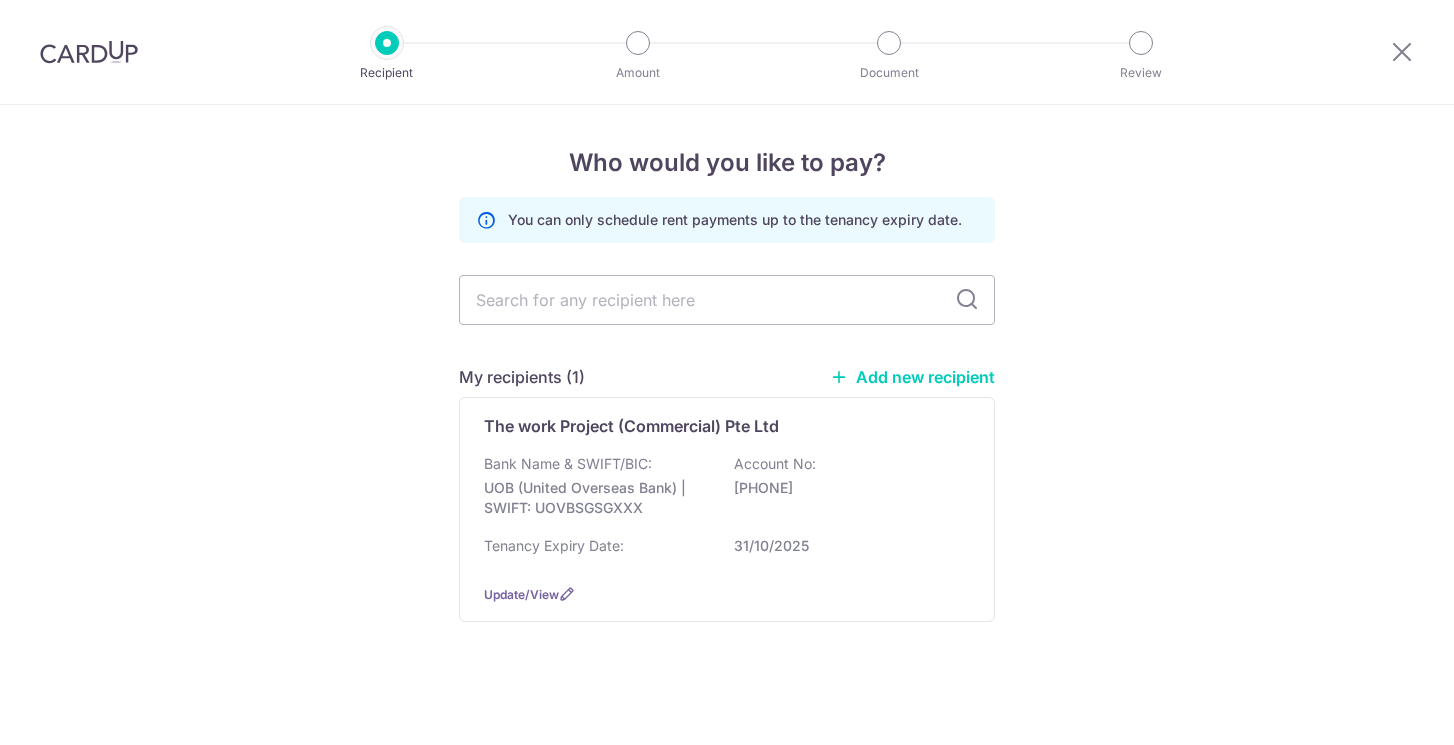 scroll, scrollTop: 0, scrollLeft: 0, axis: both 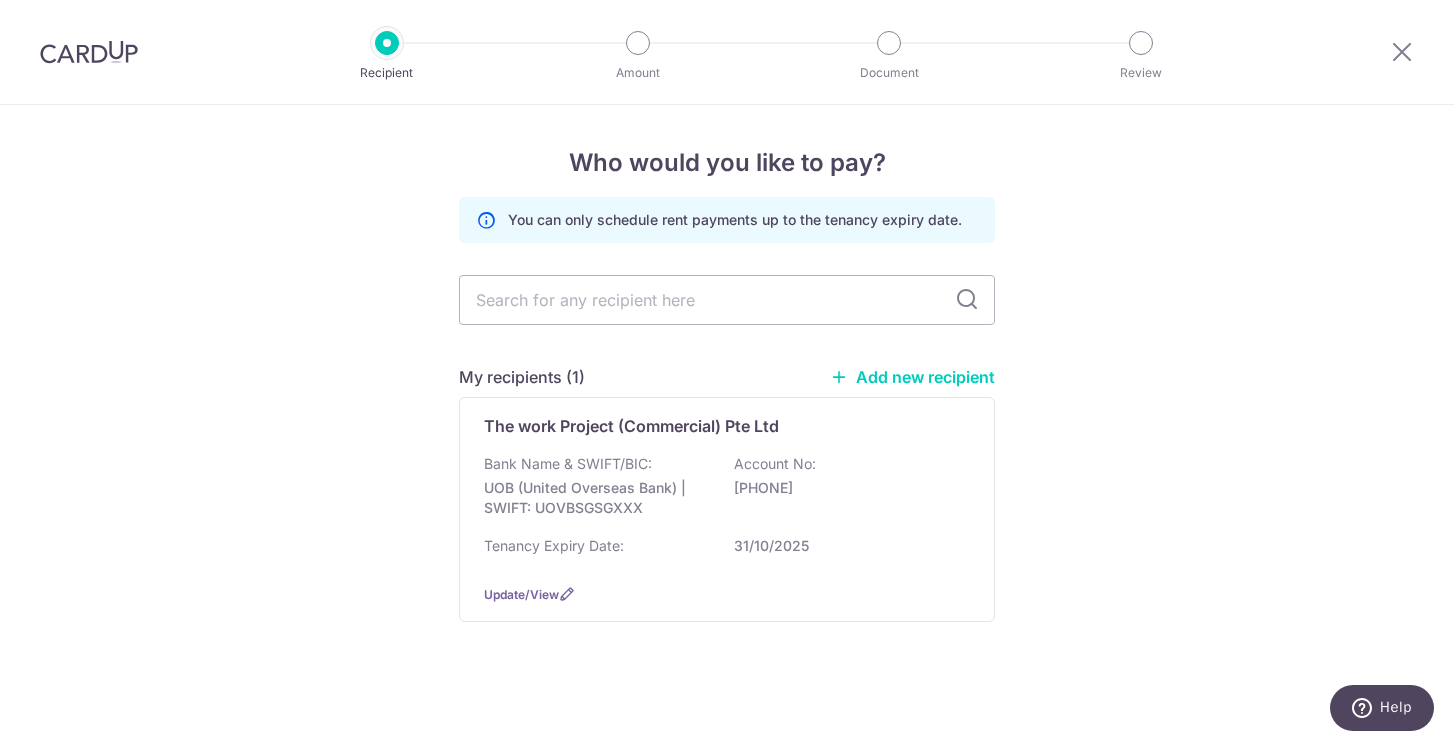 click at bounding box center [89, 52] 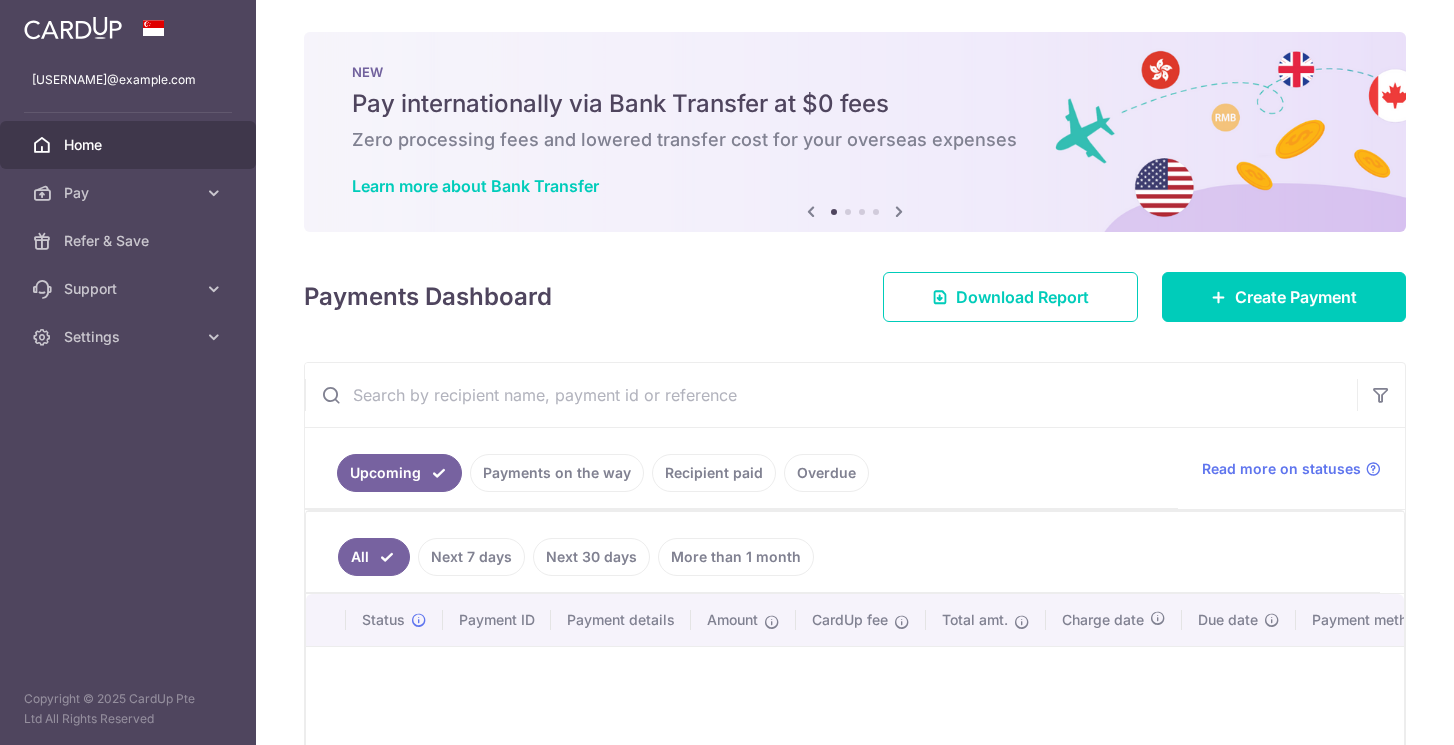 scroll, scrollTop: 0, scrollLeft: 0, axis: both 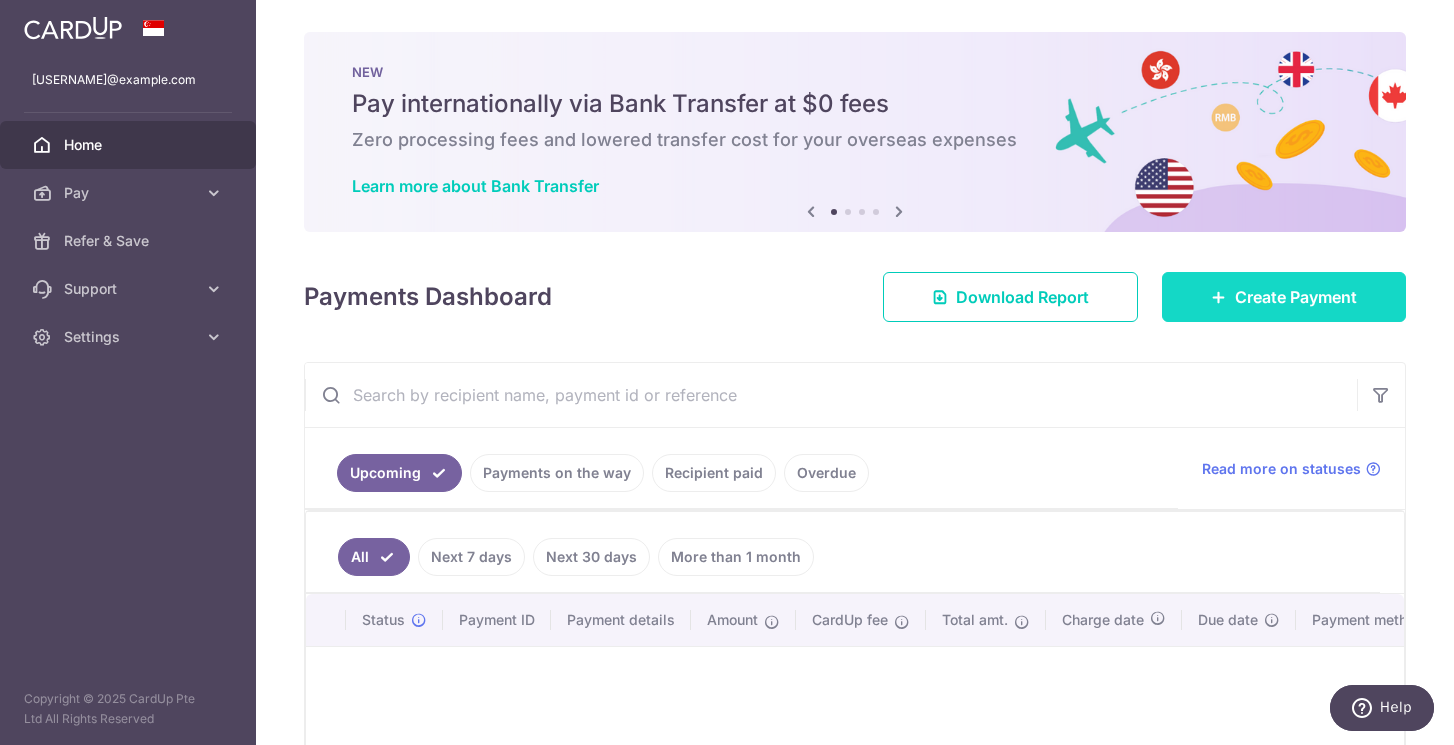 click on "Create Payment" at bounding box center [1284, 297] 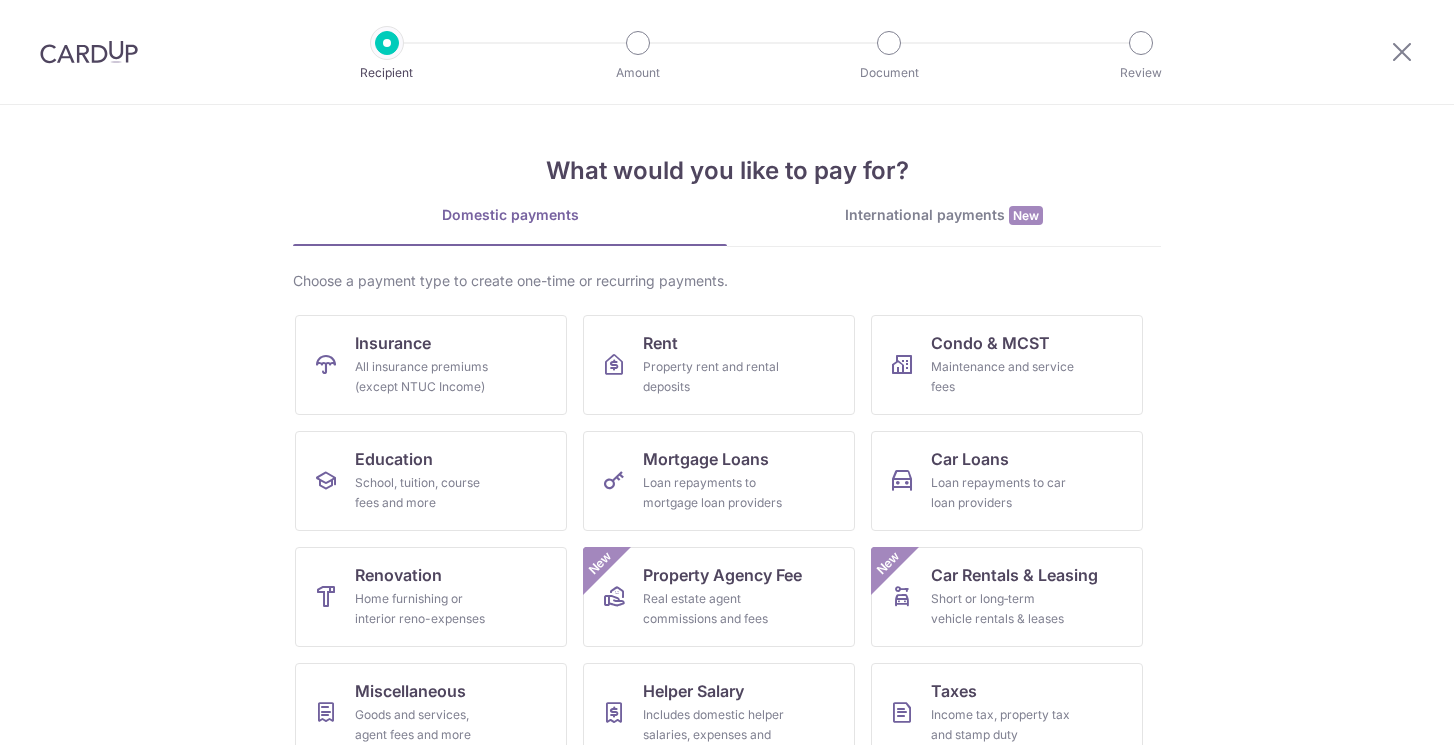 scroll, scrollTop: 0, scrollLeft: 0, axis: both 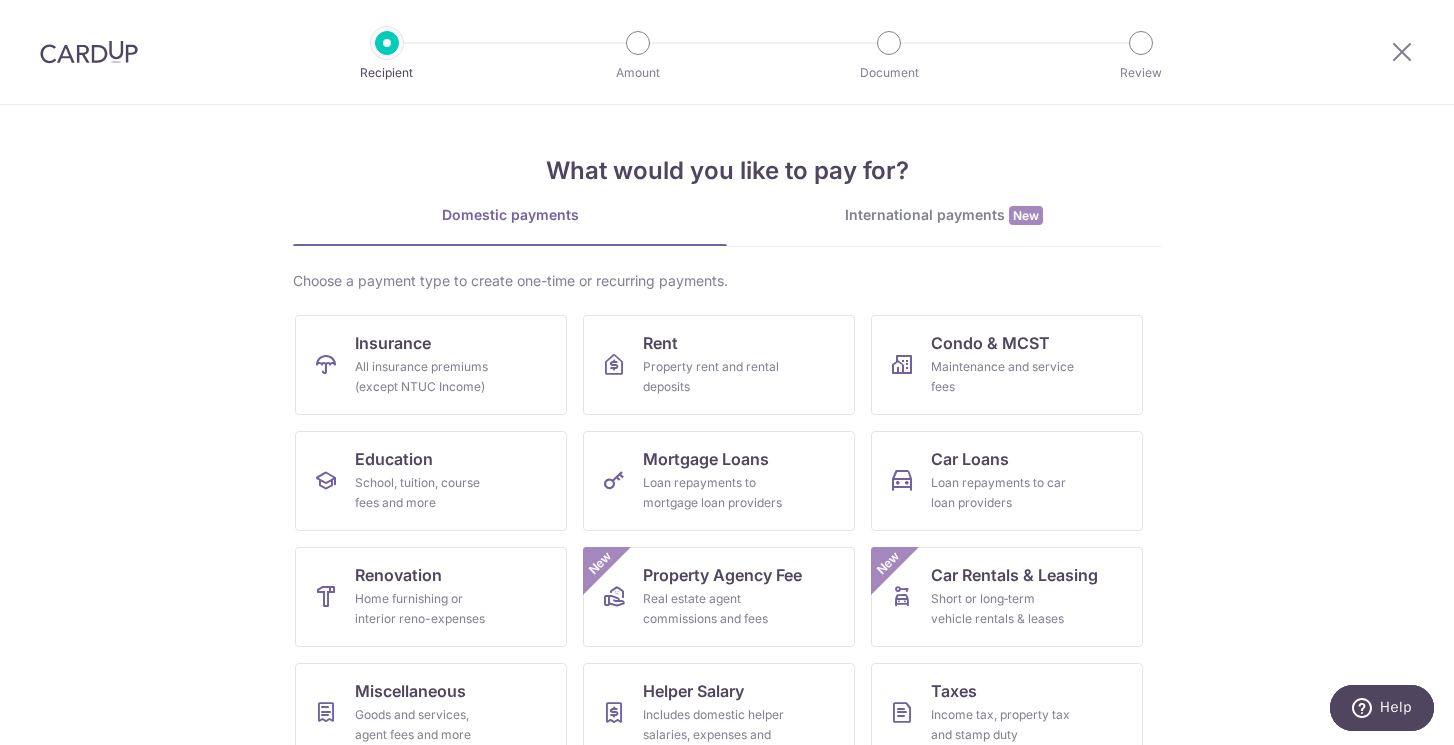 click on "What would you like to pay for?
Domestic payments
International payments
New
Choose a payment type to create one-time or recurring payments.
Insurance All insurance premiums (except NTUC Income)
Rent Property rent and rental deposits
Condo & MCST Maintenance and service fees
Education School, tuition, course fees and more
Mortgage Loans Loan repayments to mortgage loan providers
Car Loans Loan repayments to car loan providers
Renovation Home furnishing or interior reno-expenses
Property Agency Fee Real estate agent commissions and fees New
Car Rentals & Leasing Short or long‑term vehicle rentals & leases New
Miscellaneous Goods and services, agent fees and more
Helper Salary" at bounding box center [727, 425] 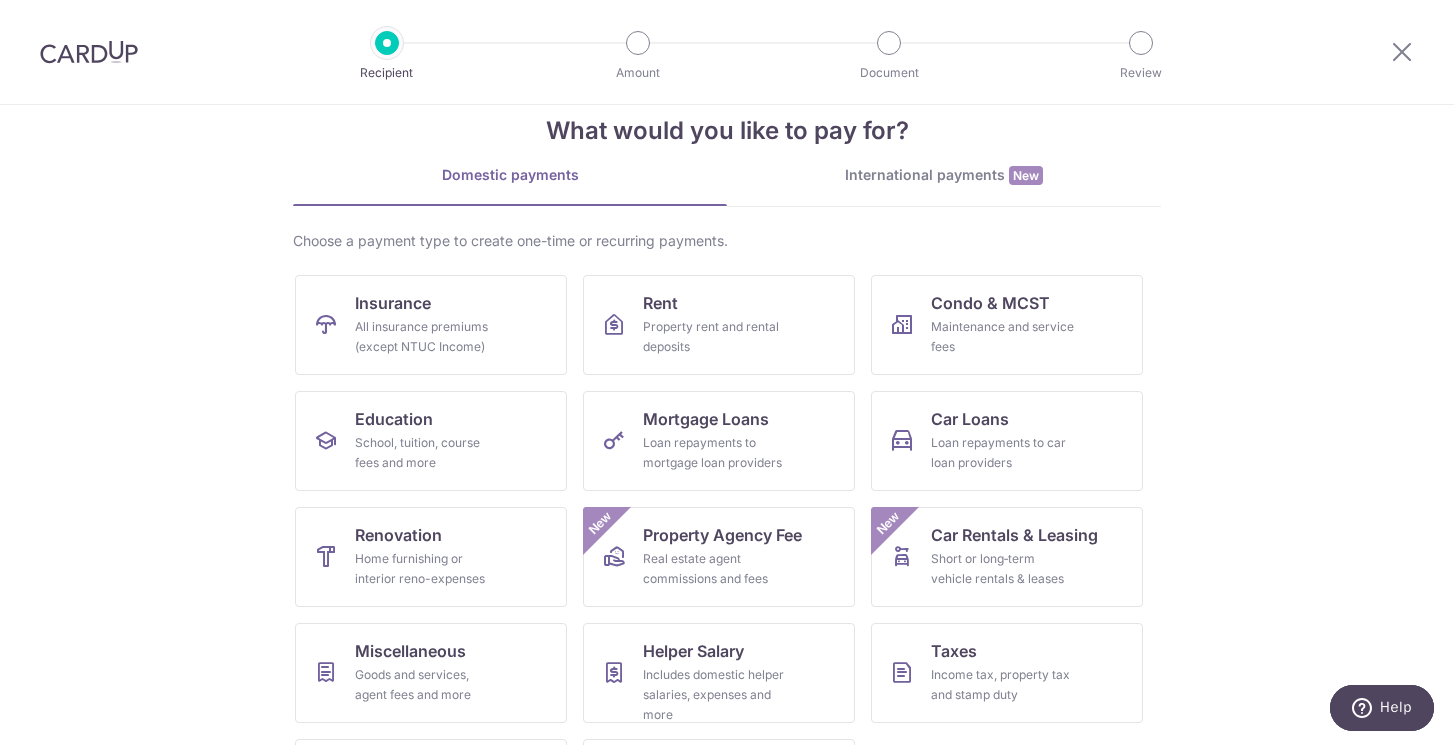 scroll, scrollTop: 80, scrollLeft: 0, axis: vertical 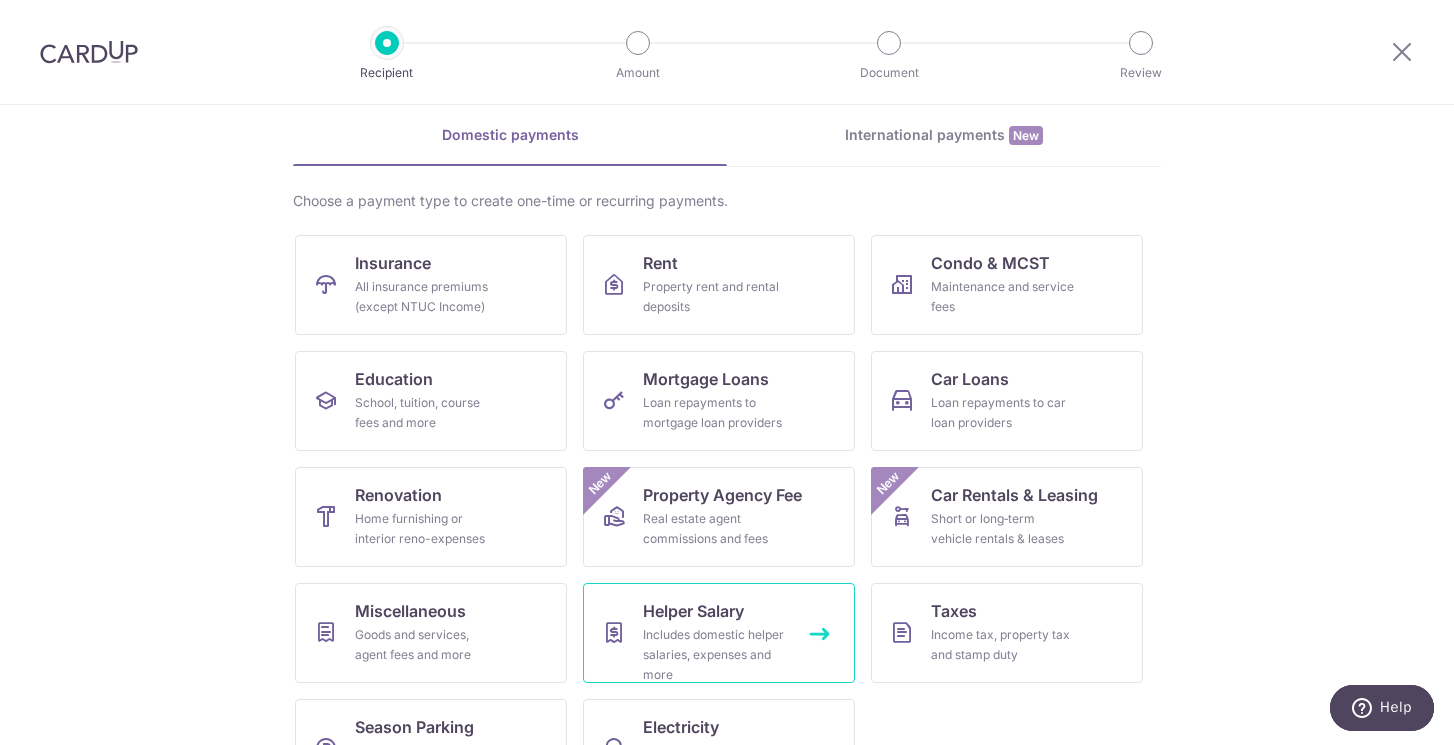 click on "Includes domestic helper salaries, expenses and more" at bounding box center (715, 655) 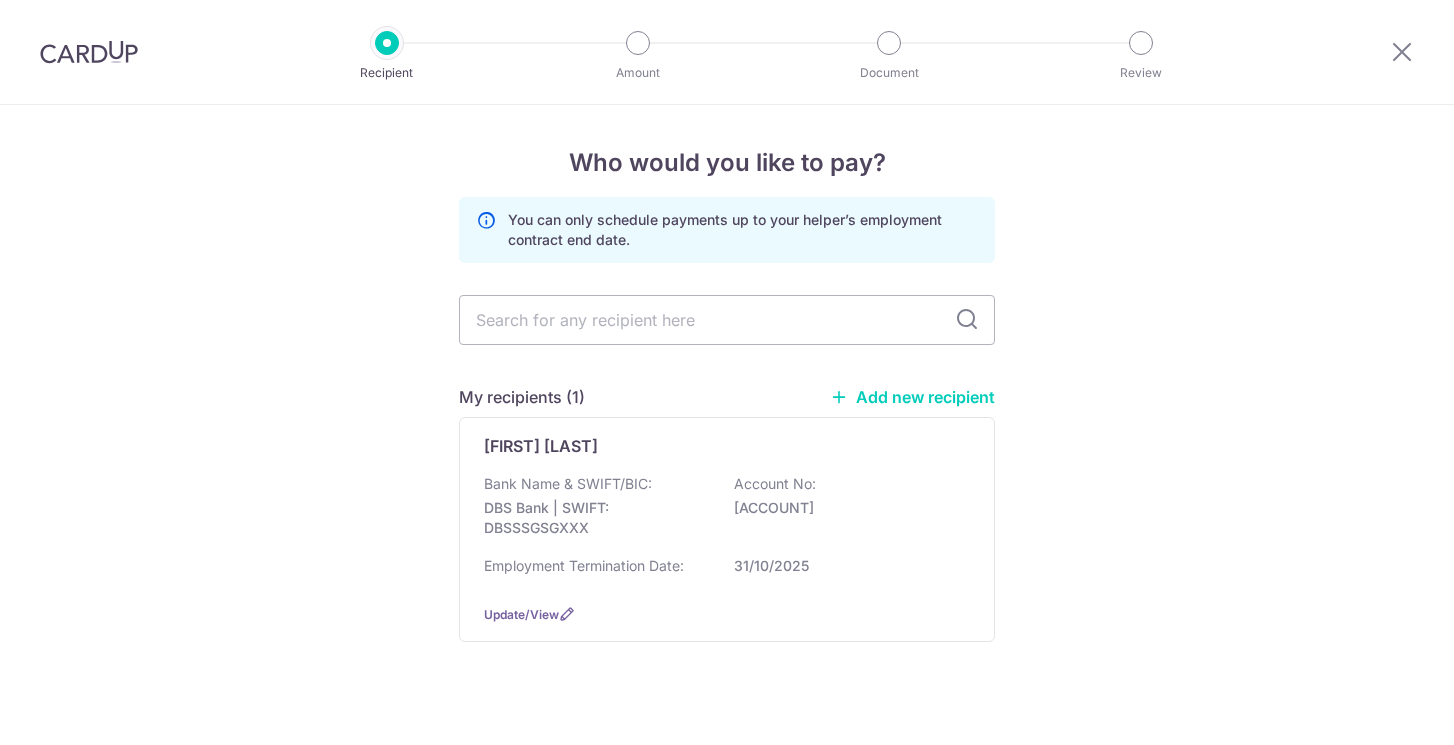 scroll, scrollTop: 0, scrollLeft: 0, axis: both 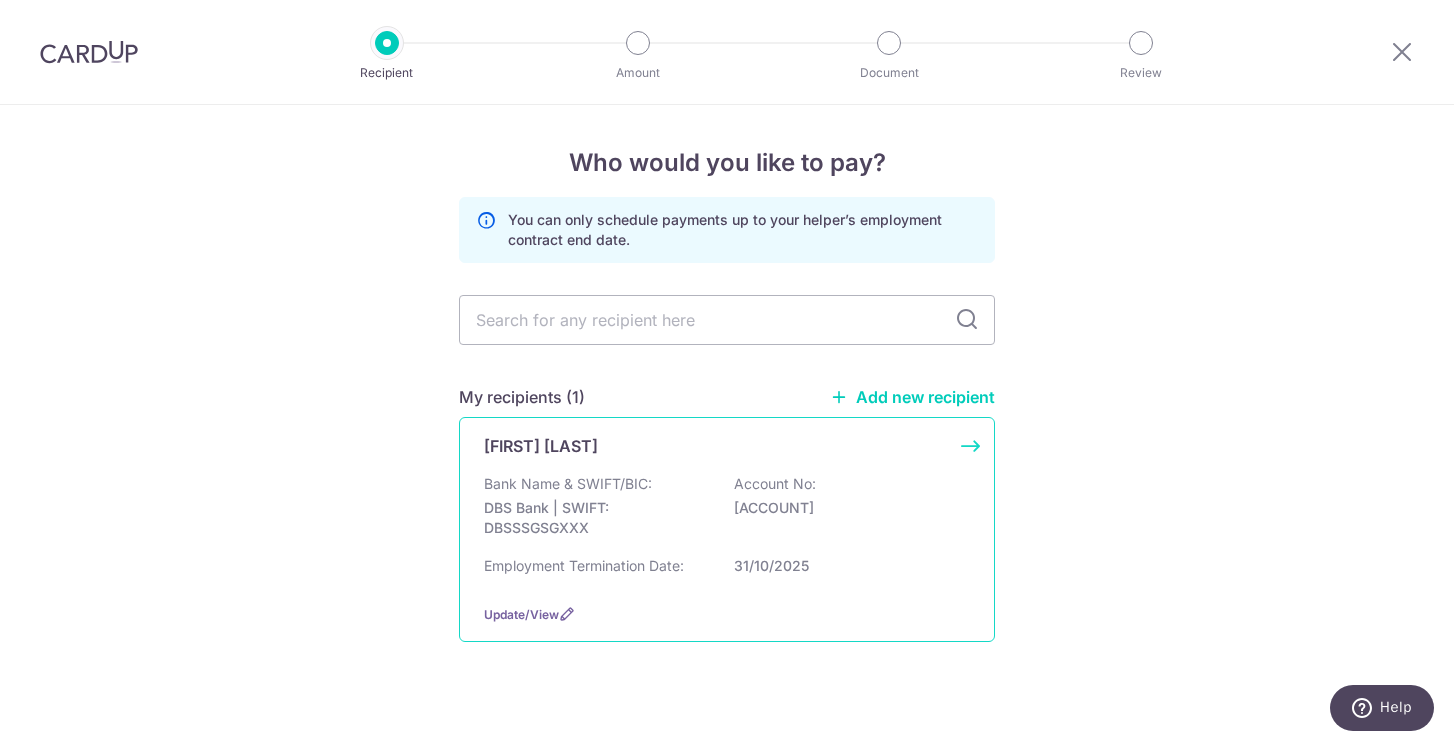 click on "[FIRST] [LAST]
Bank Name & SWIFT/BIC:
DBS Bank | SWIFT: DBSSSGSGXXX
Account No:
[ACCOUNT]
Employment Termination Date:
[DATE]
Update/View" at bounding box center [727, 529] 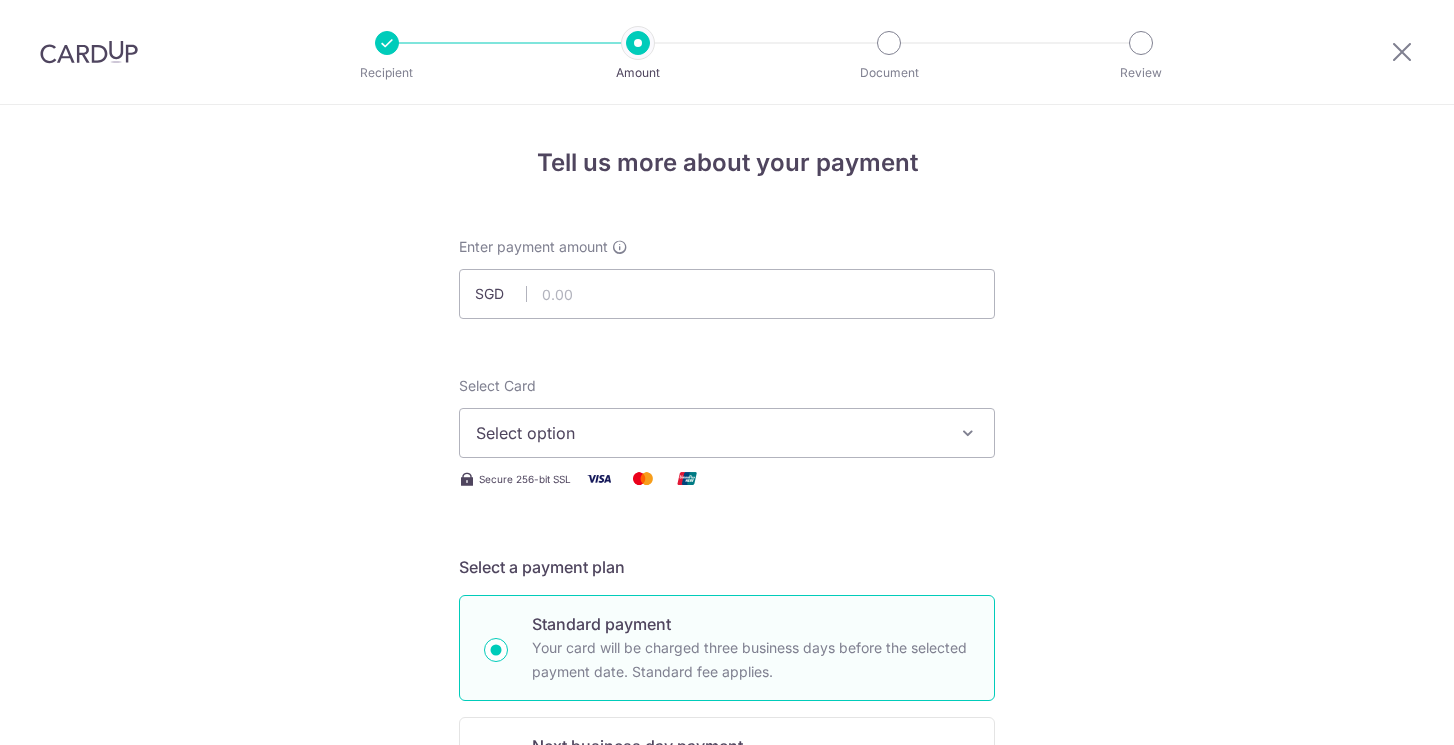 scroll, scrollTop: 0, scrollLeft: 0, axis: both 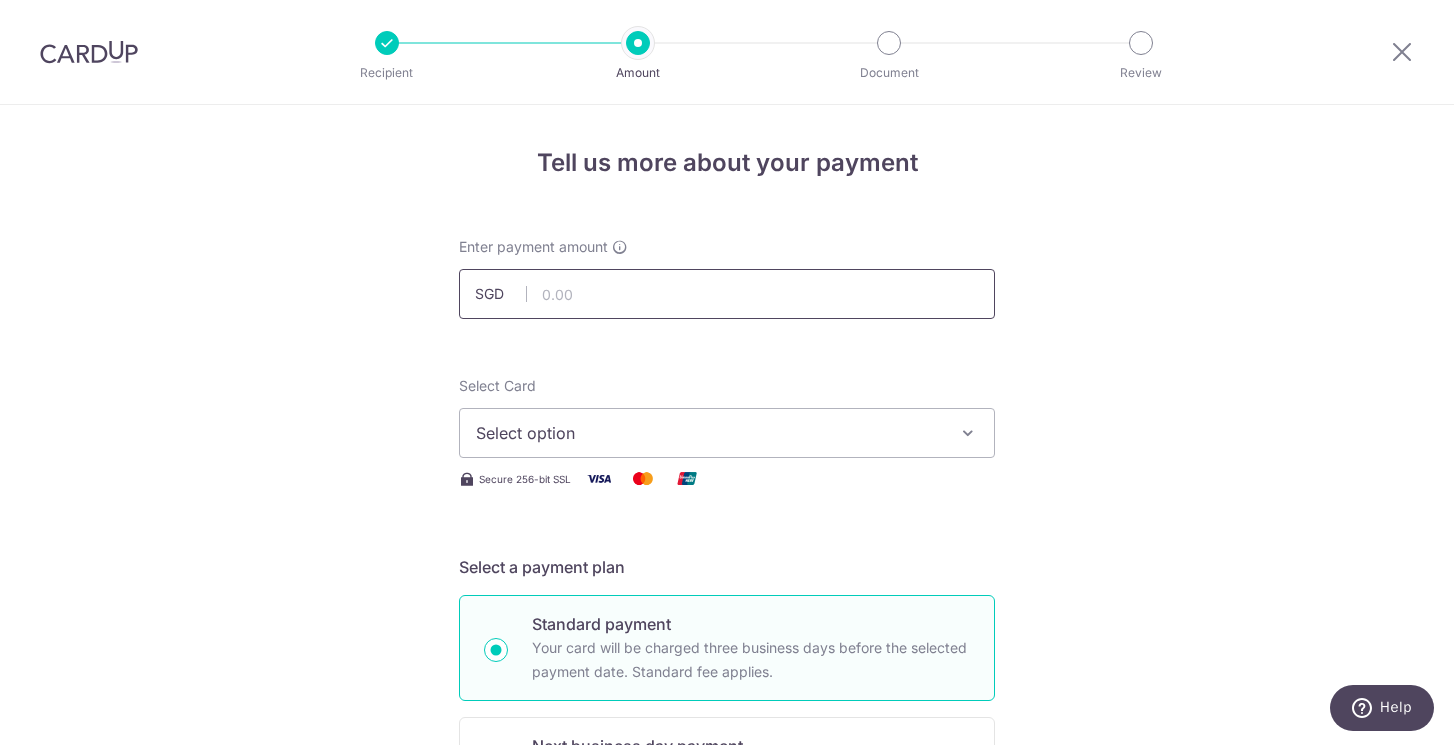 click at bounding box center (727, 294) 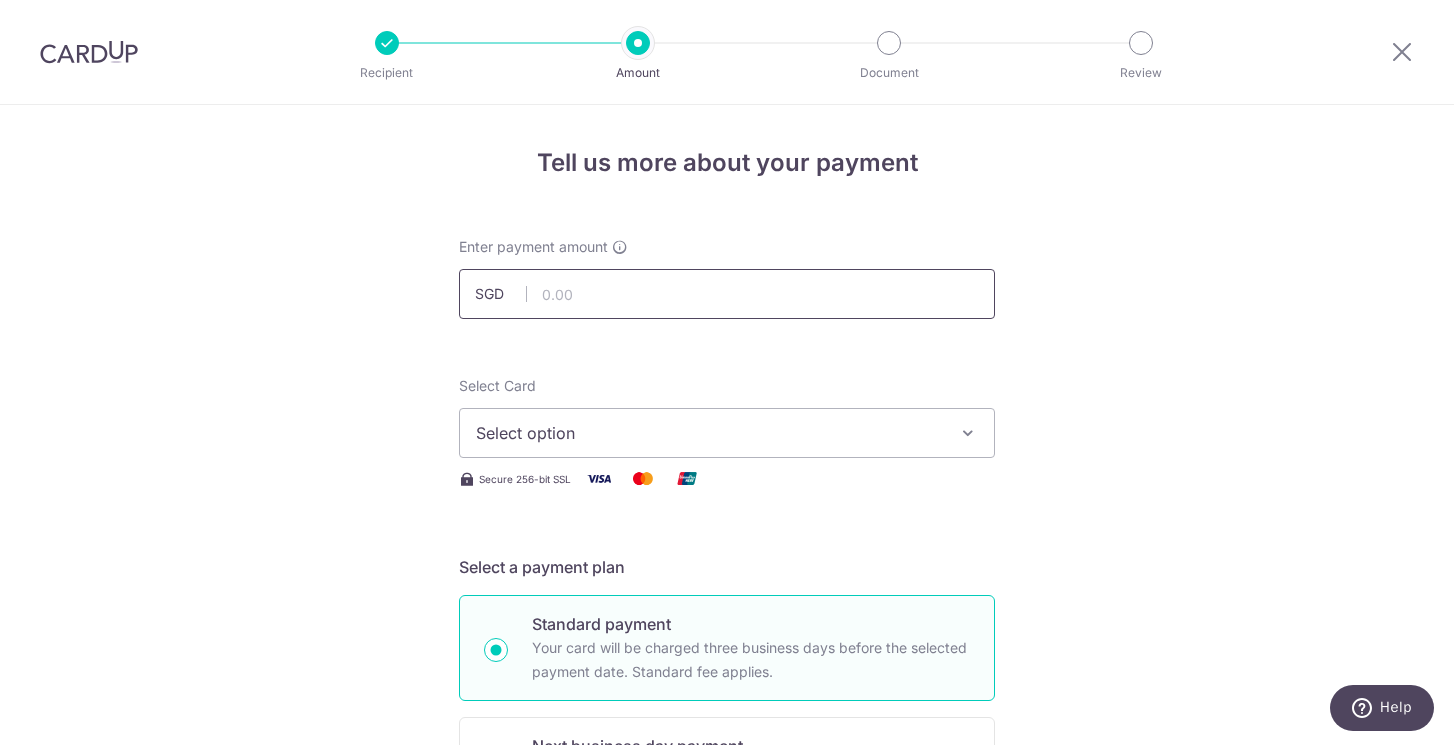 type on "450.00" 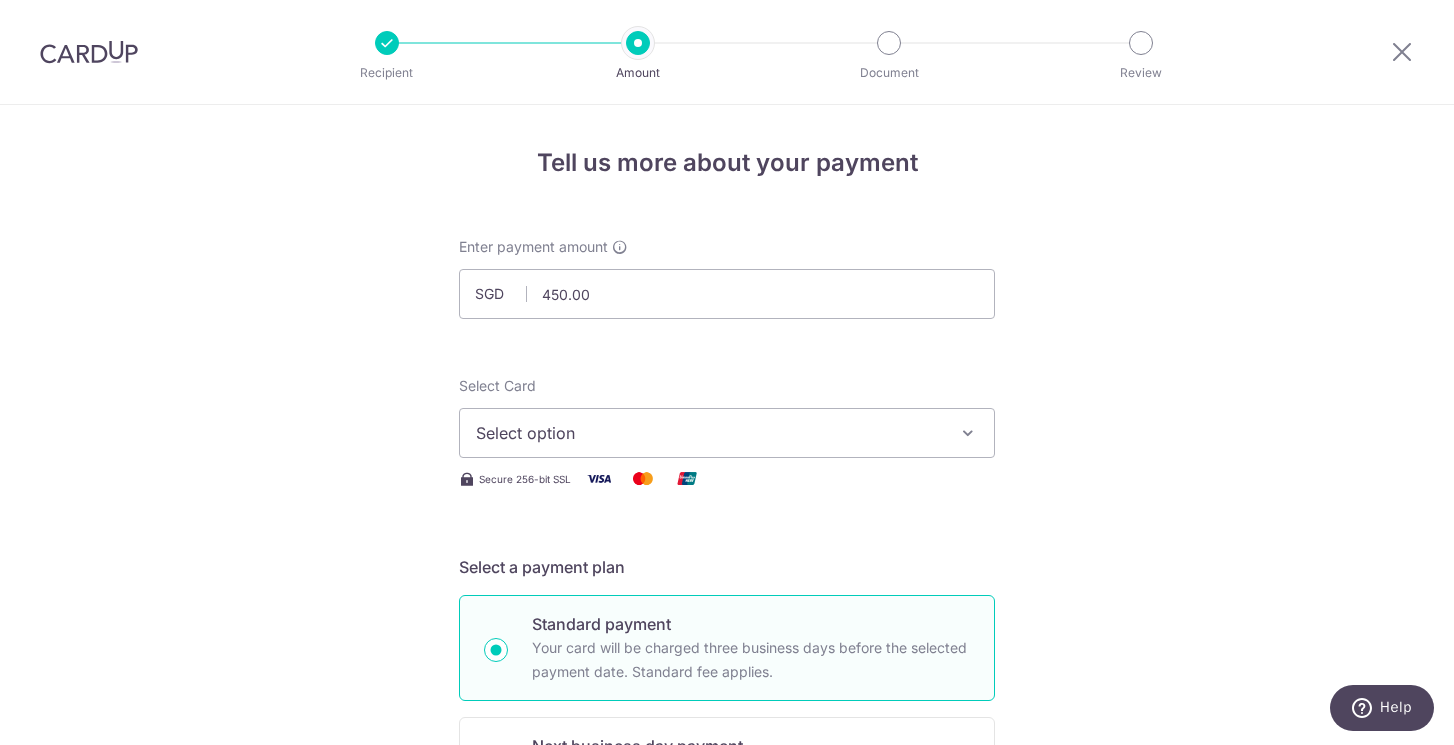 click on "Select option" at bounding box center [709, 433] 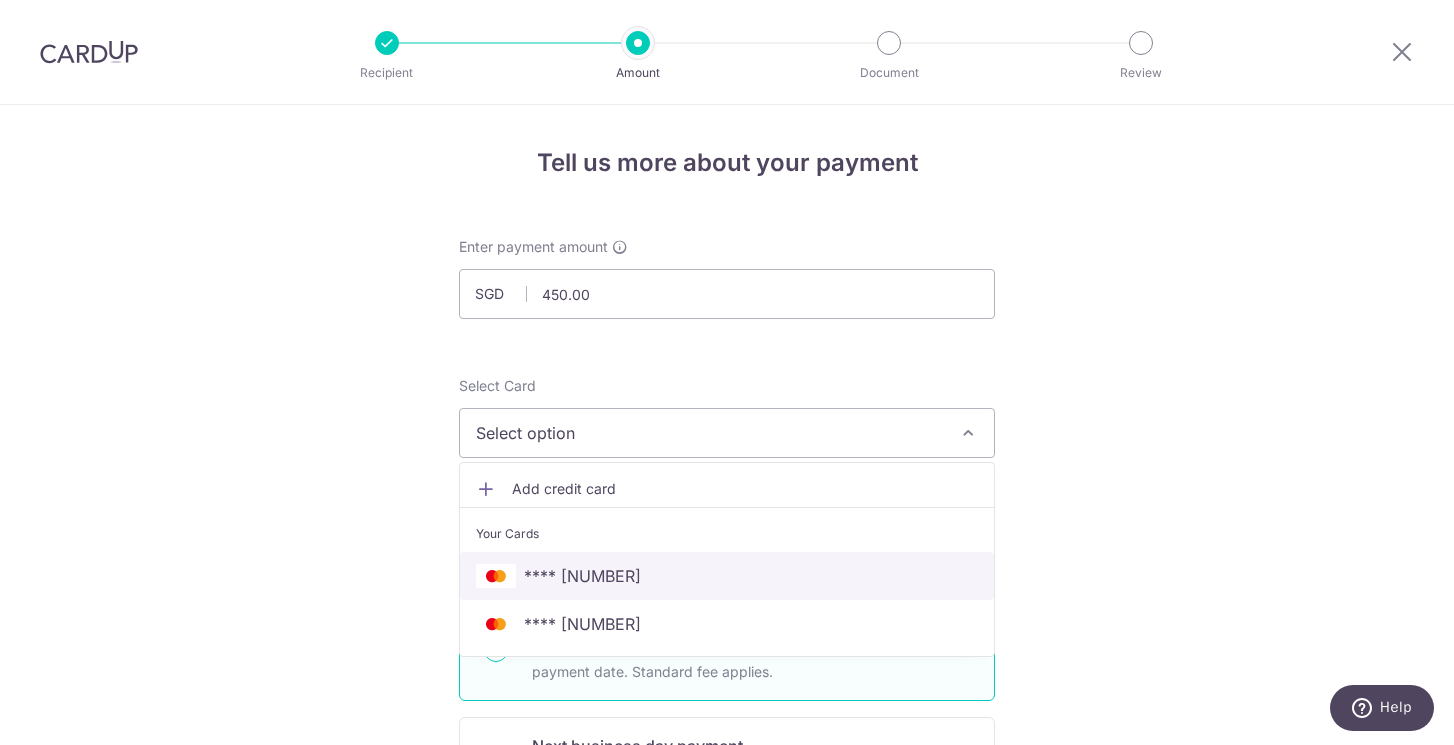 click on "**** 3462" at bounding box center [582, 576] 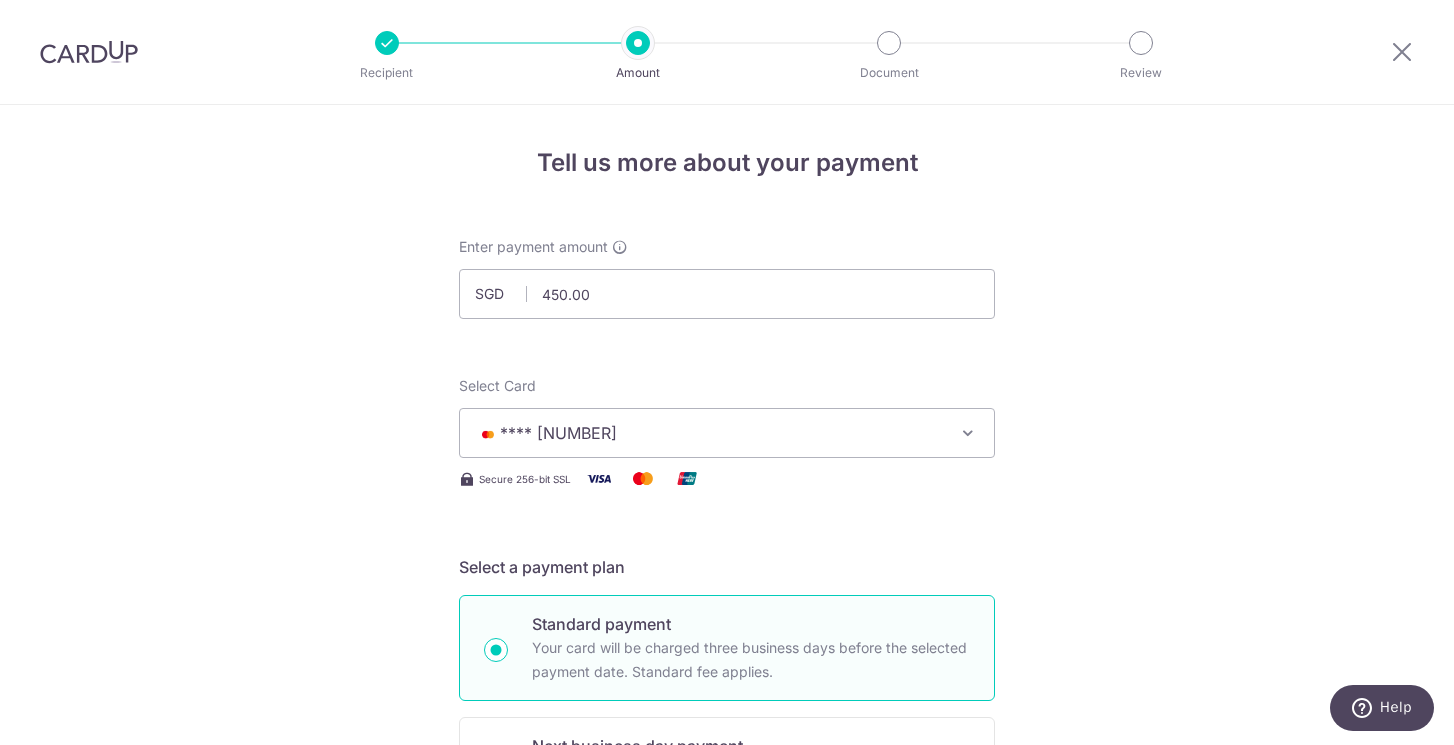 click on "Tell us more about your payment
Enter payment amount
SGD
450.00
450.00
Select Card
**** 3462
Add credit card
Your Cards
**** 3462
**** 4250
Secure 256-bit SSL
Text
New card details
Card
Secure 256-bit SSL" at bounding box center (727, 1009) 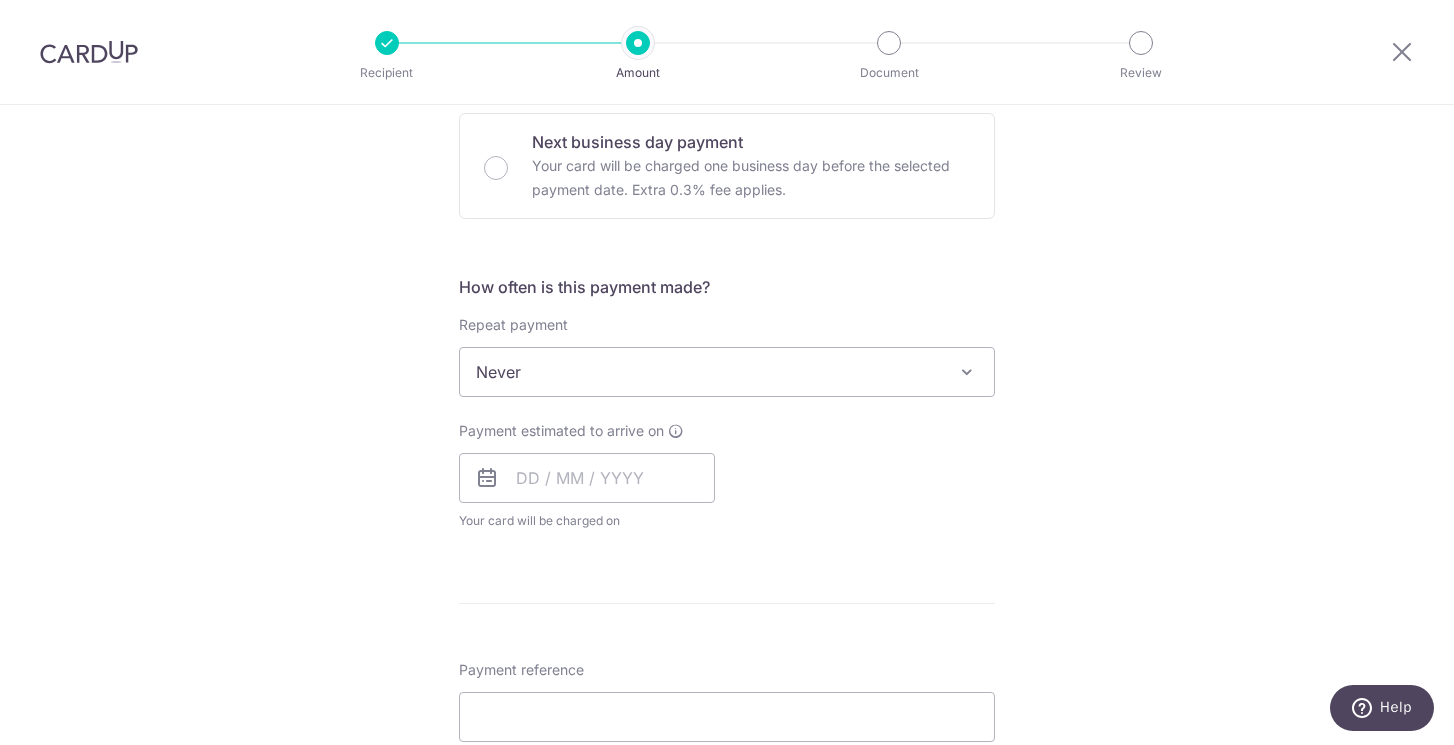 scroll, scrollTop: 640, scrollLeft: 0, axis: vertical 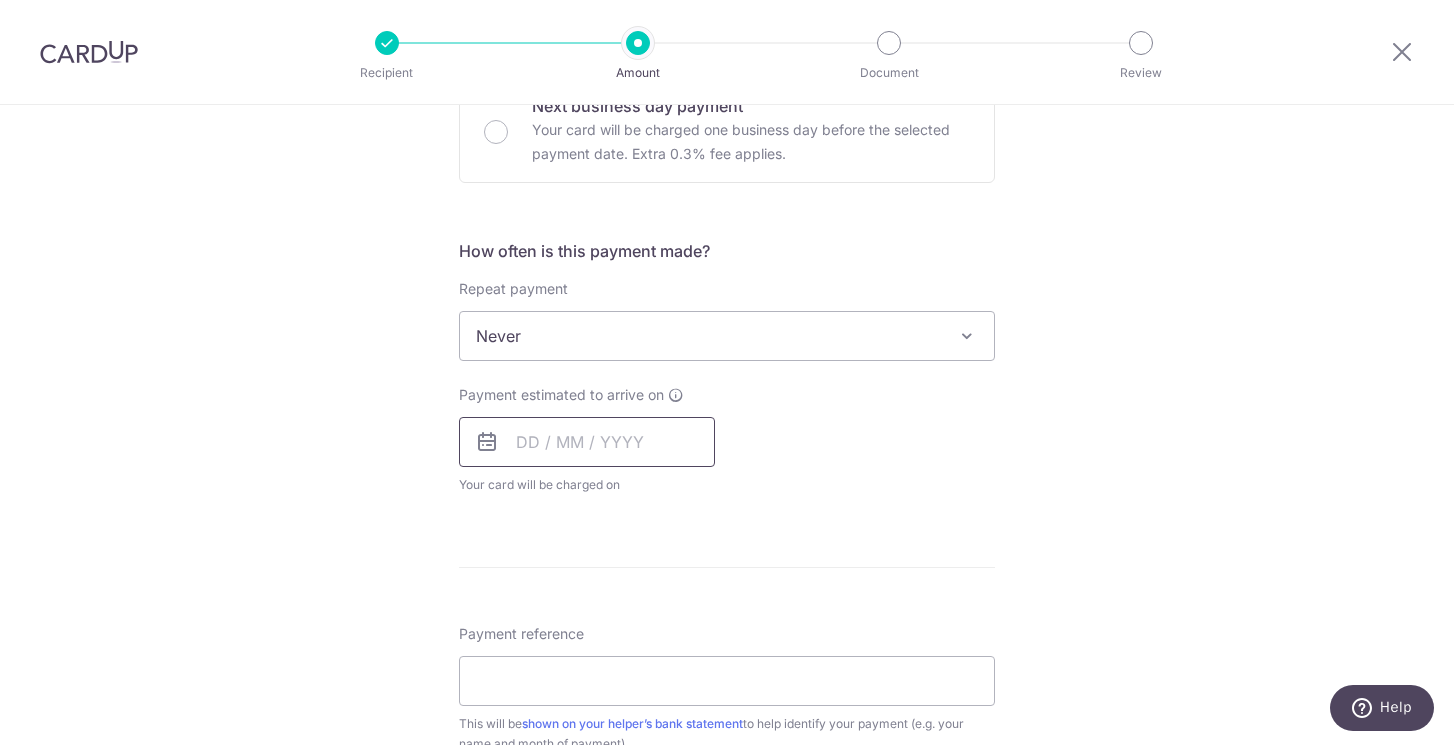 click at bounding box center (587, 442) 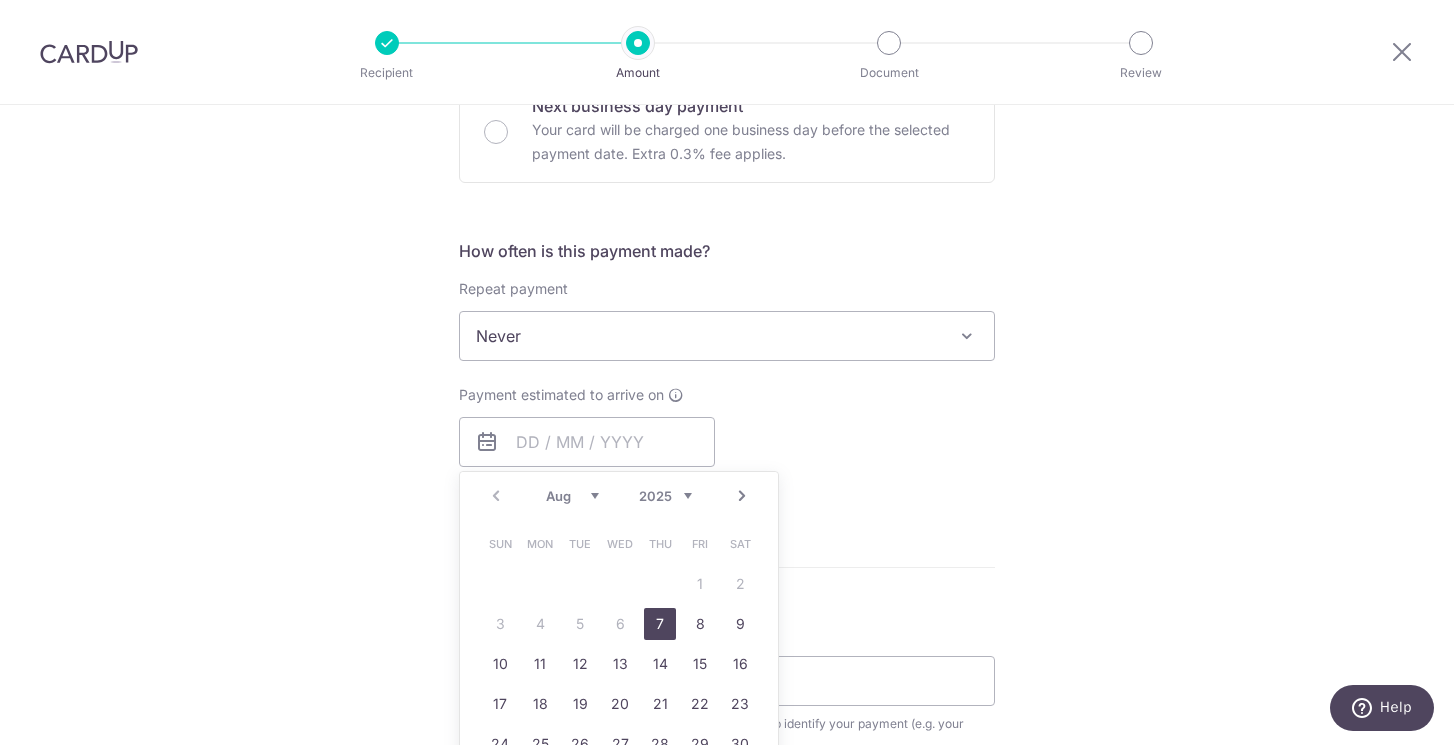 click on "Sun Mon Tue Wed Thu Fri Sat           1 2 3 4 5 6 7 8 9 10 11 12 13 14 15 16 17 18 19 20 21 22 23 24 25 26 27 28 29 30 31" at bounding box center [620, 664] 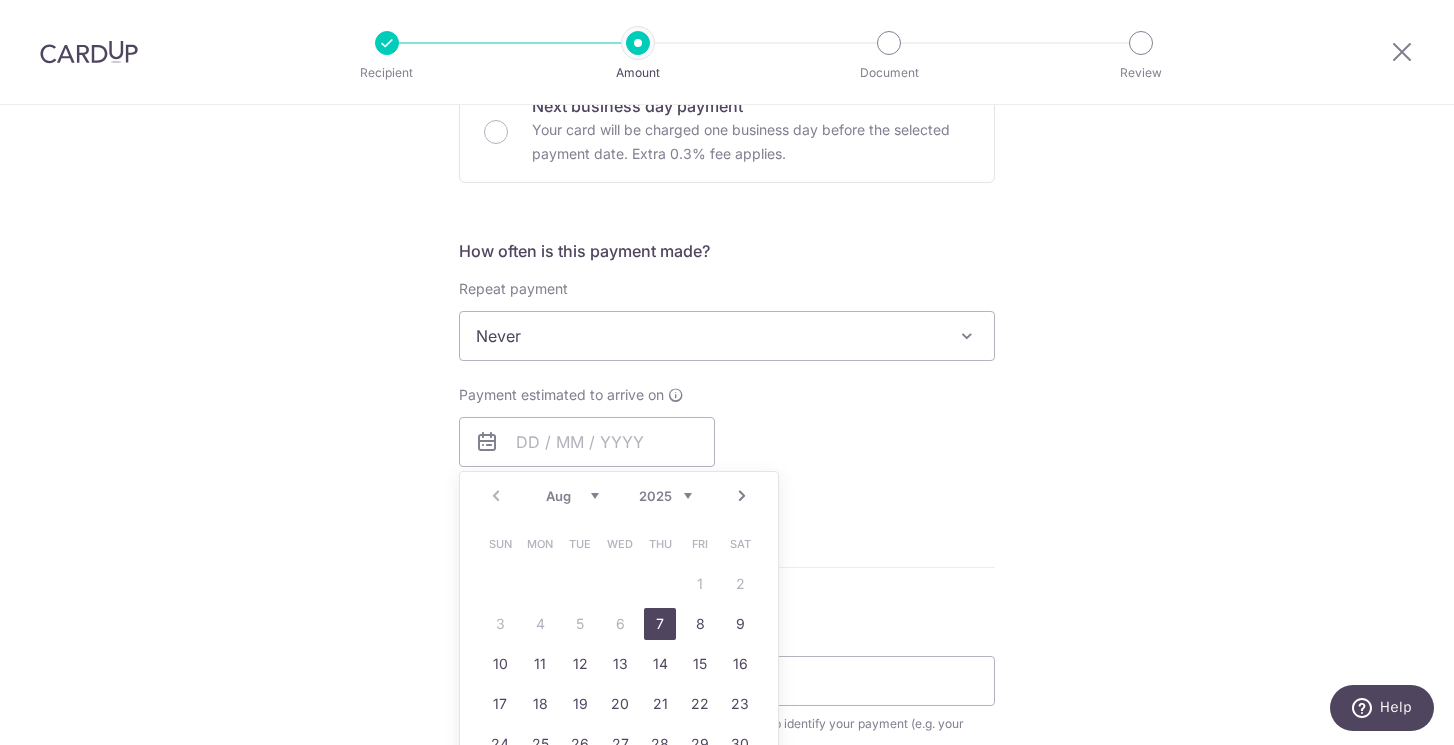 click on "7" at bounding box center [660, 624] 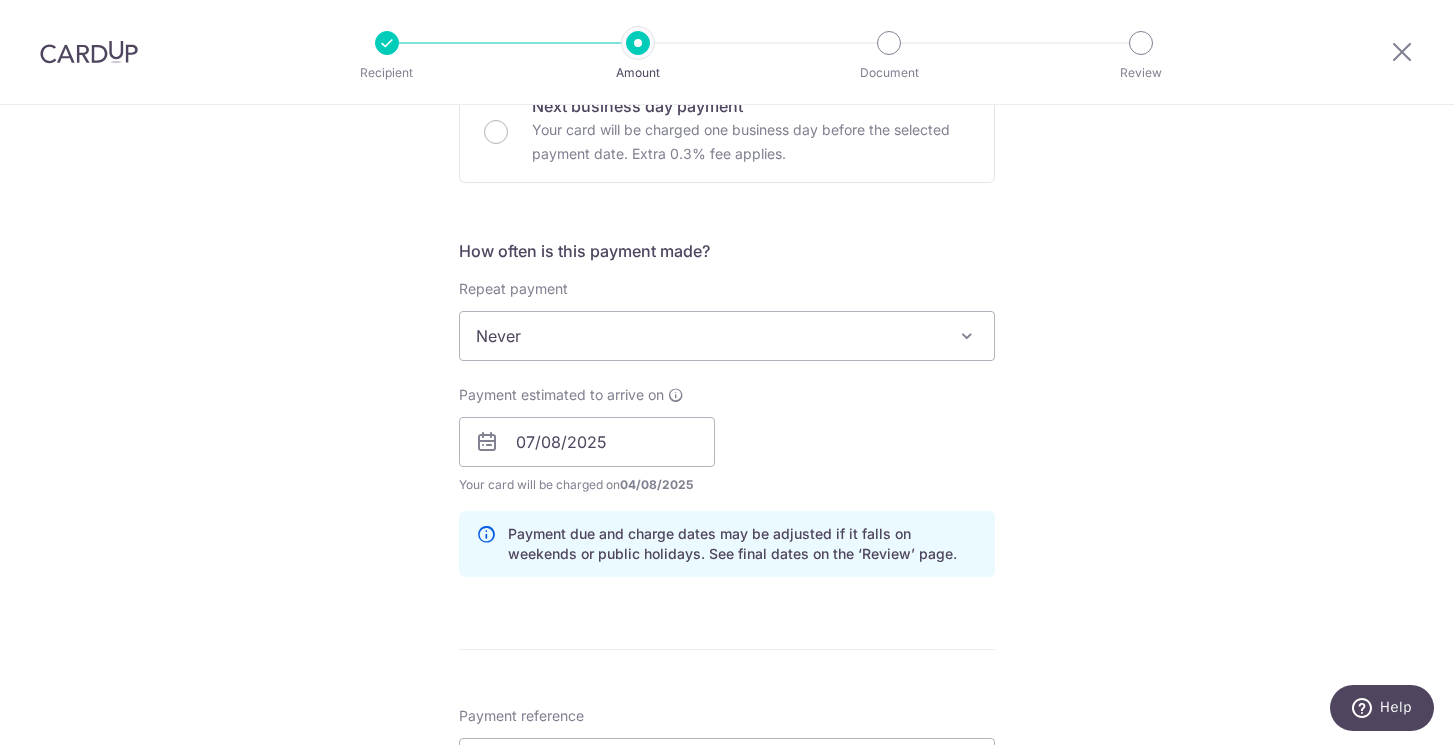 click on "Tell us more about your payment
Enter payment amount
SGD
450.00
450.00
Select Card
**** 3462
Add credit card
Your Cards
**** 3462
**** 4250
Secure 256-bit SSL
Text
New card details
Card
Secure 256-bit SSL" at bounding box center [727, 410] 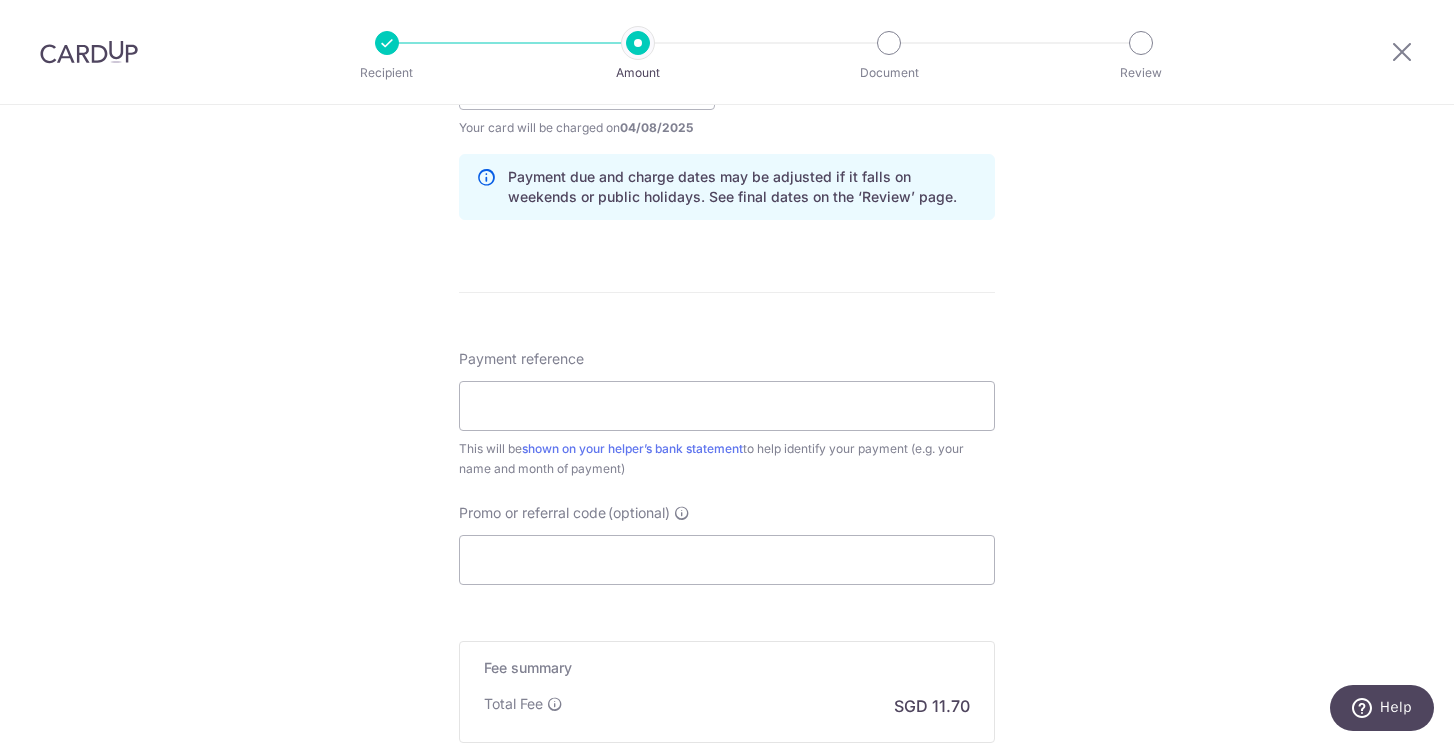 scroll, scrollTop: 1000, scrollLeft: 0, axis: vertical 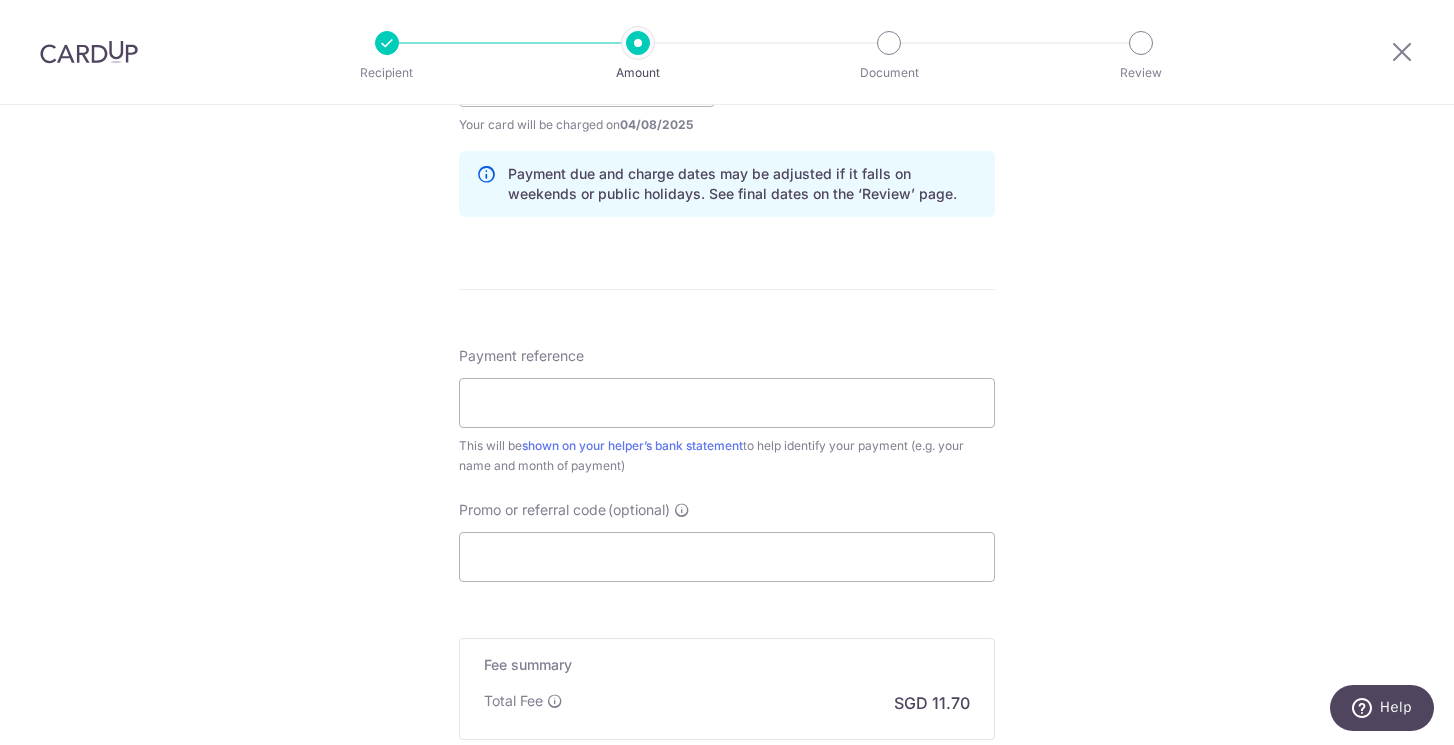 click on "Payment reference
This will be  shown on your helper’s bank statement  to help identify your payment (e.g. your name and month of payment)" at bounding box center (727, 411) 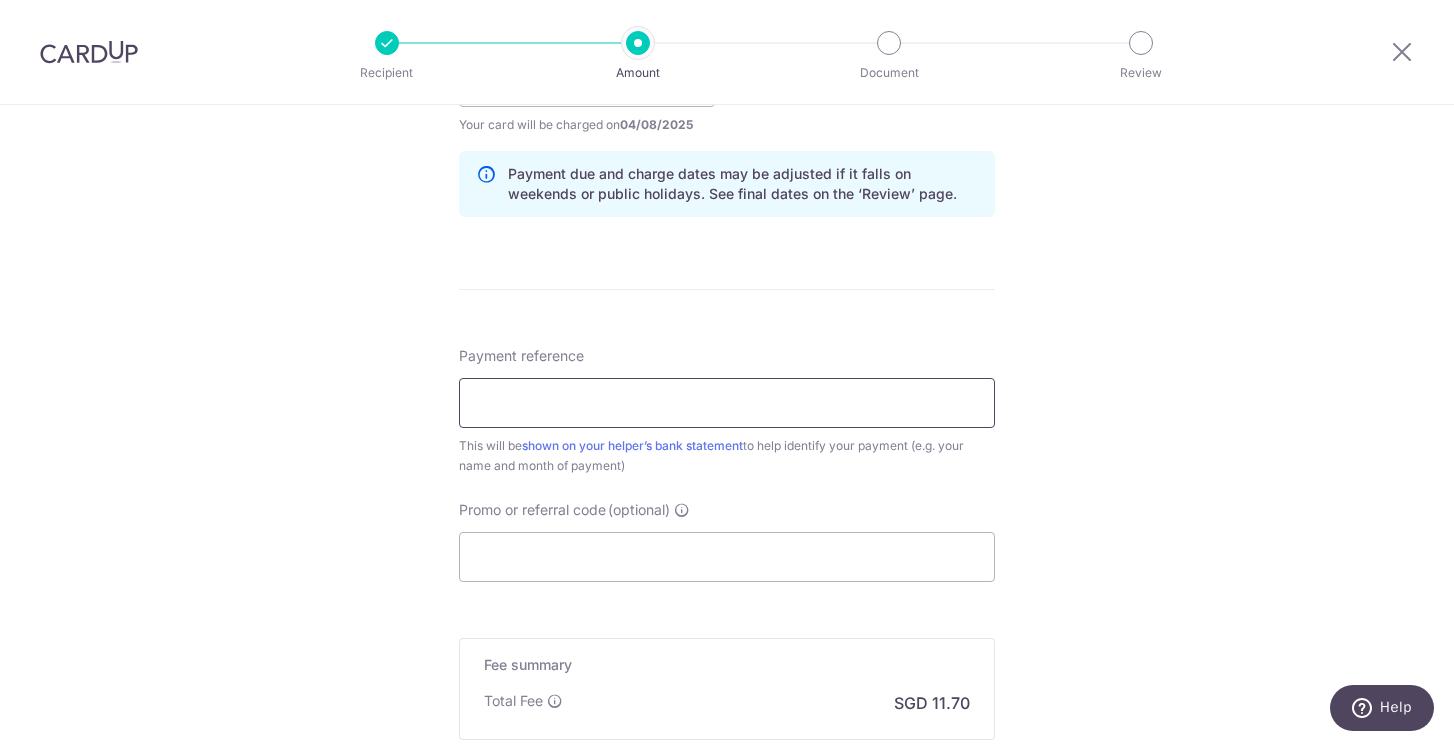 click on "Payment reference" at bounding box center [727, 403] 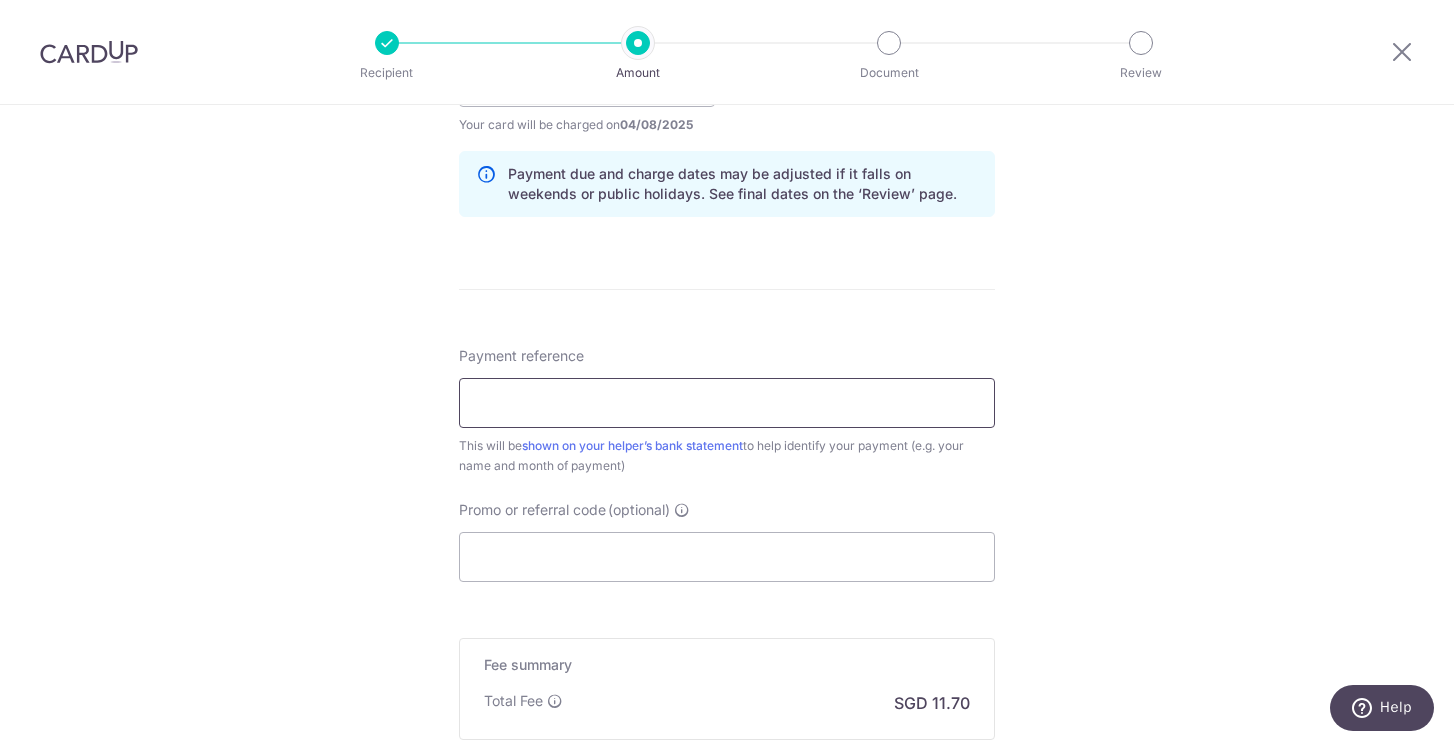 type on "Paa Lee Payment" 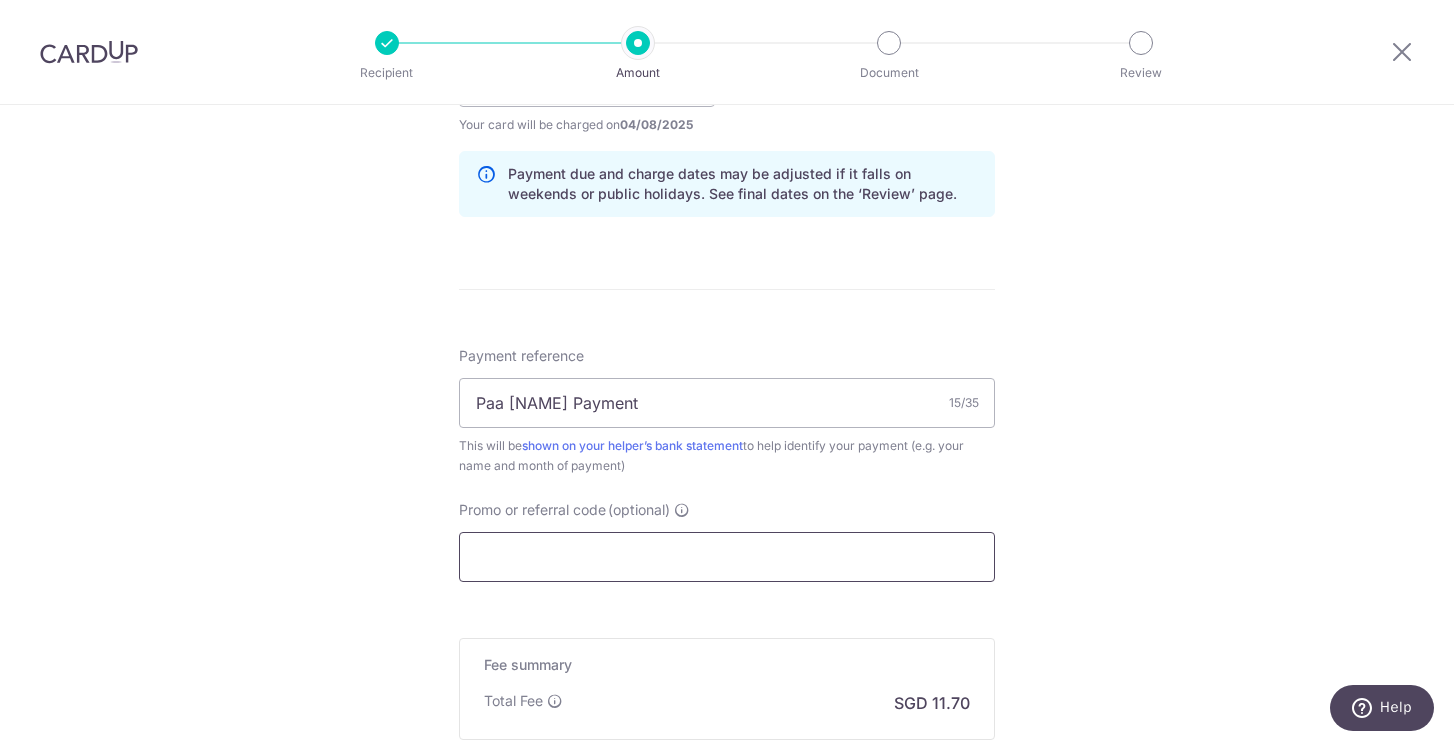 click on "Promo or referral code
(optional)" at bounding box center (727, 557) 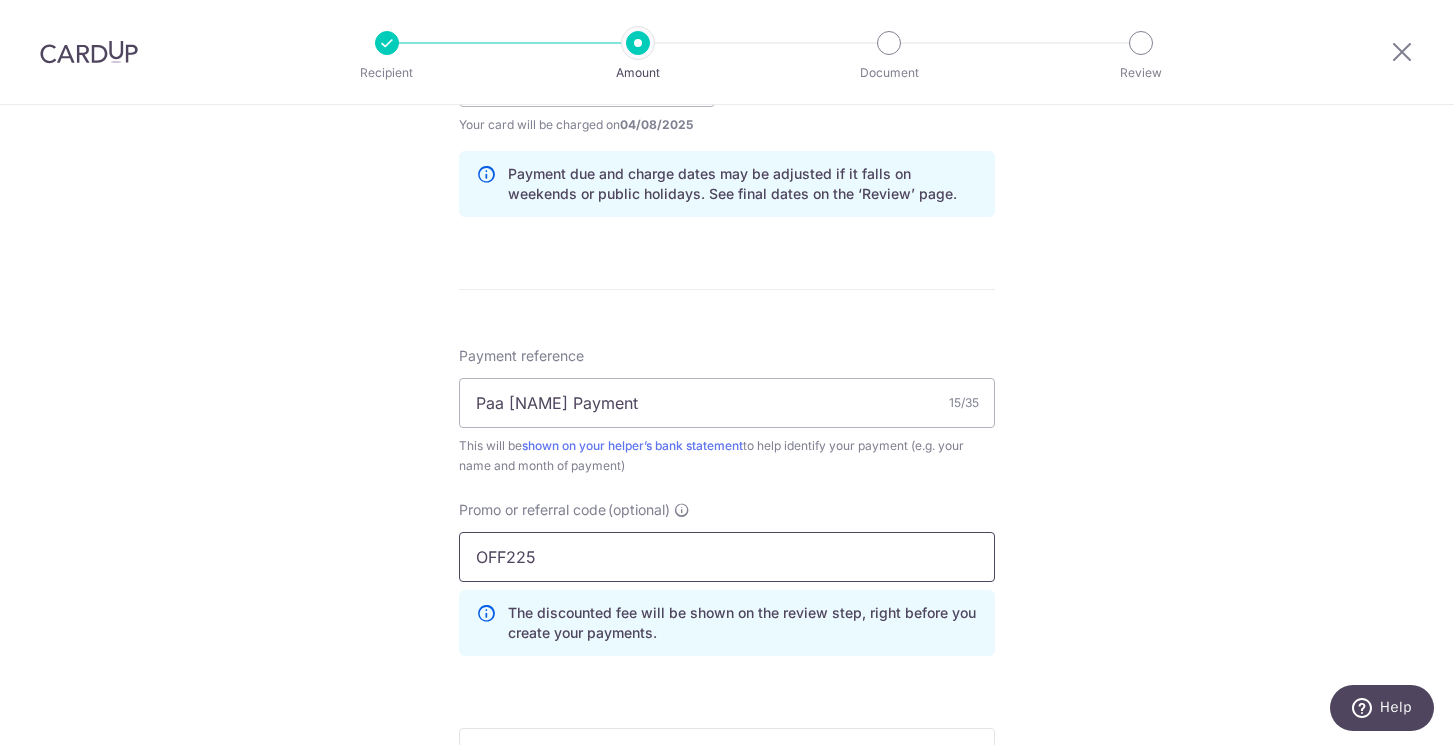 type on "OFF225" 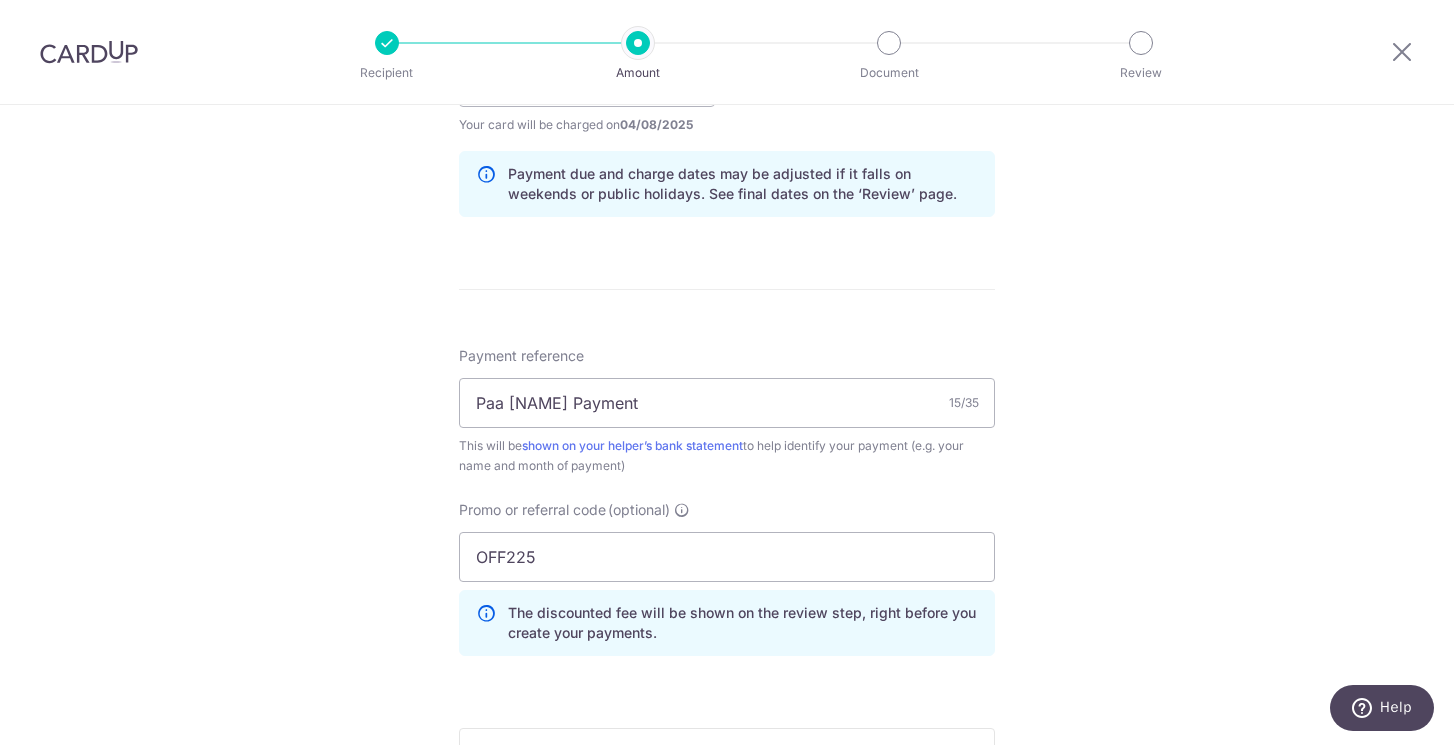 click on "Tell us more about your payment
Enter payment amount
SGD
450.00
450.00
Select Card
**** 3462
Add credit card
Your Cards
**** 3462
**** 4250
Secure 256-bit SSL
Text
New card details
Card
Secure 256-bit SSL" at bounding box center [727, 95] 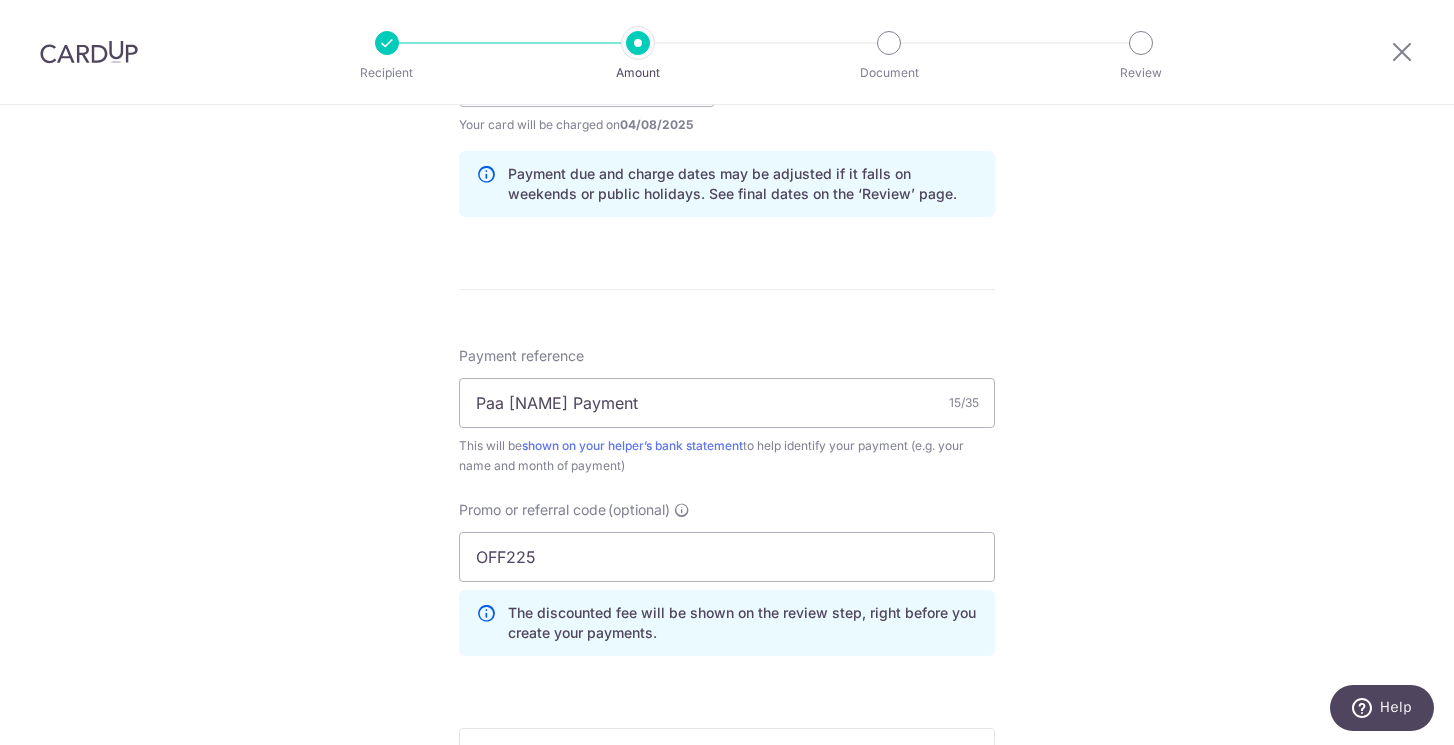 click on "Tell us more about your payment
Enter payment amount
SGD
450.00
450.00
Select Card
**** 3462
Add credit card
Your Cards
**** 3462
**** 4250
Secure 256-bit SSL
Text
New card details
Card
Secure 256-bit SSL" at bounding box center [727, 95] 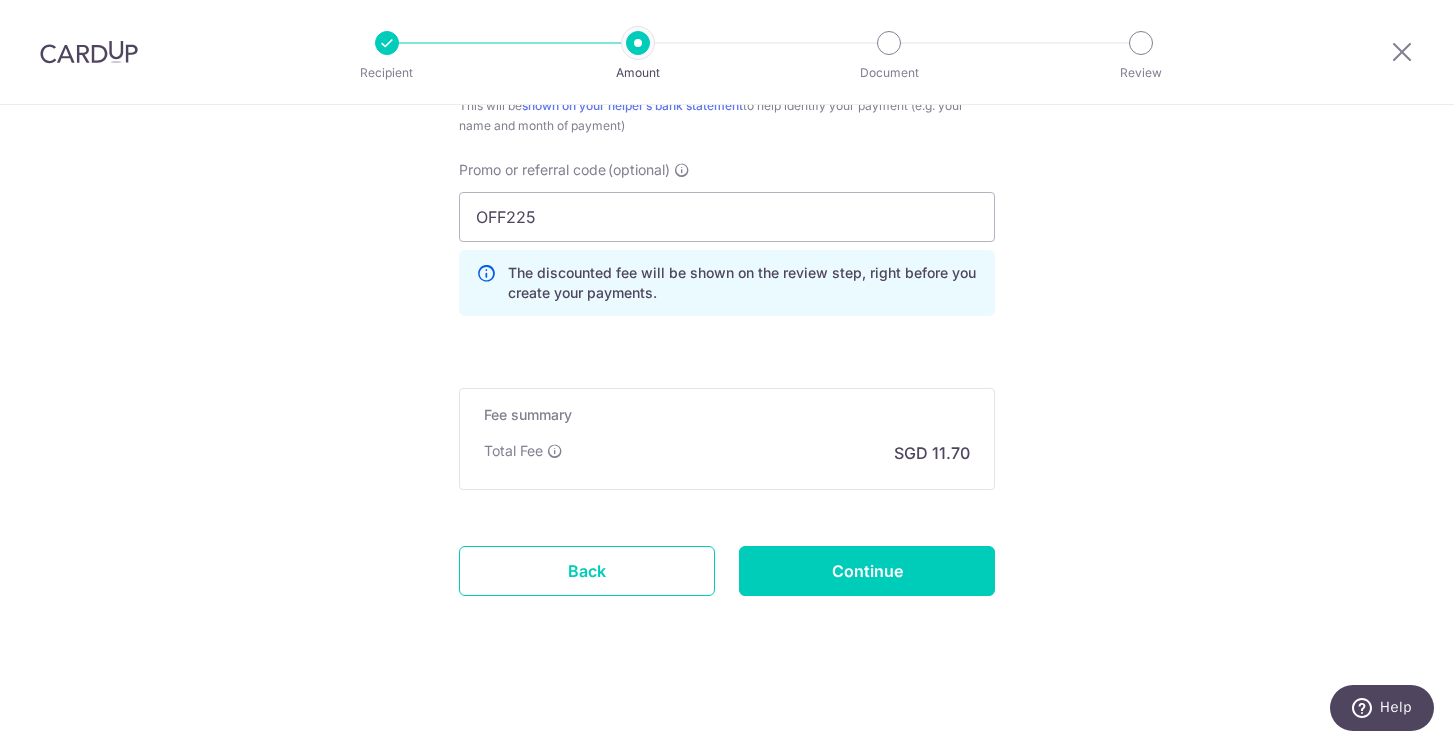 scroll, scrollTop: 1341, scrollLeft: 0, axis: vertical 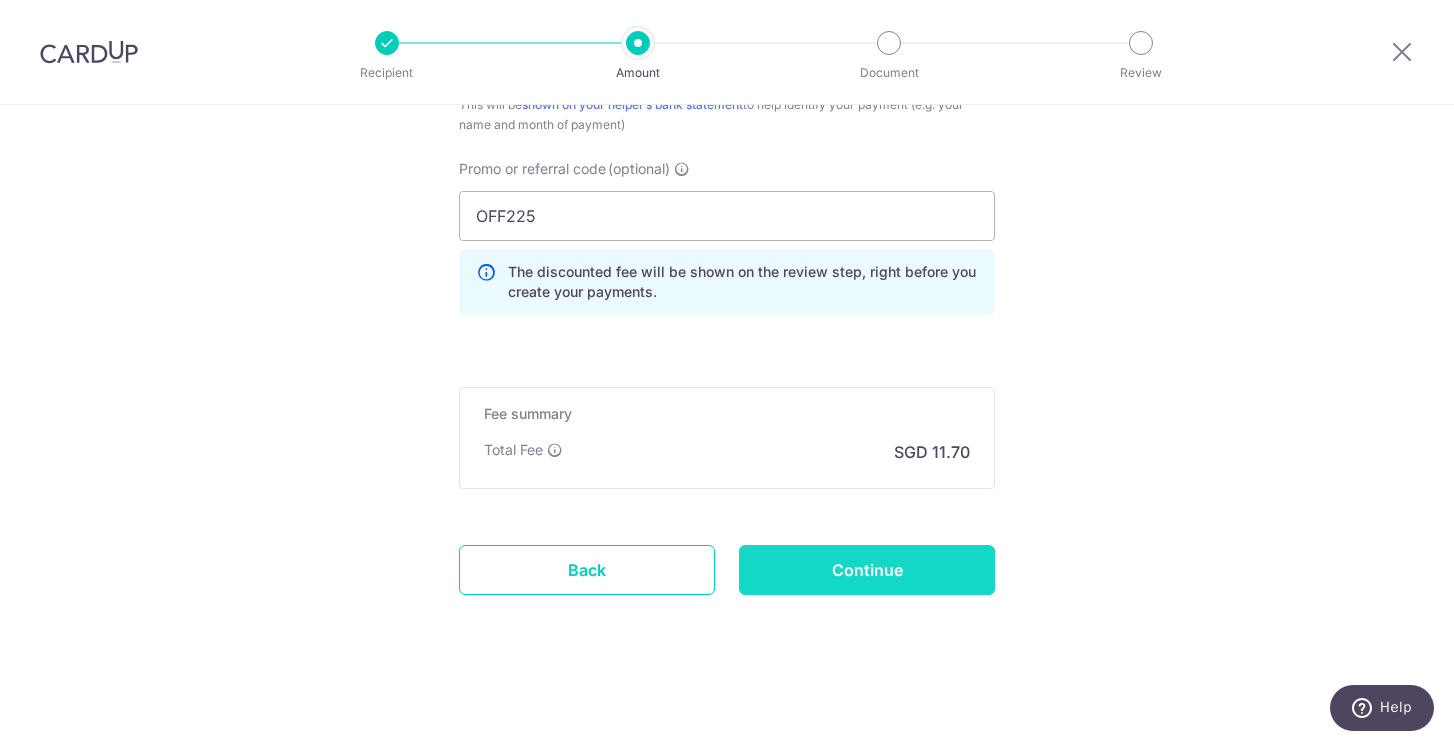 click on "Continue" at bounding box center (867, 570) 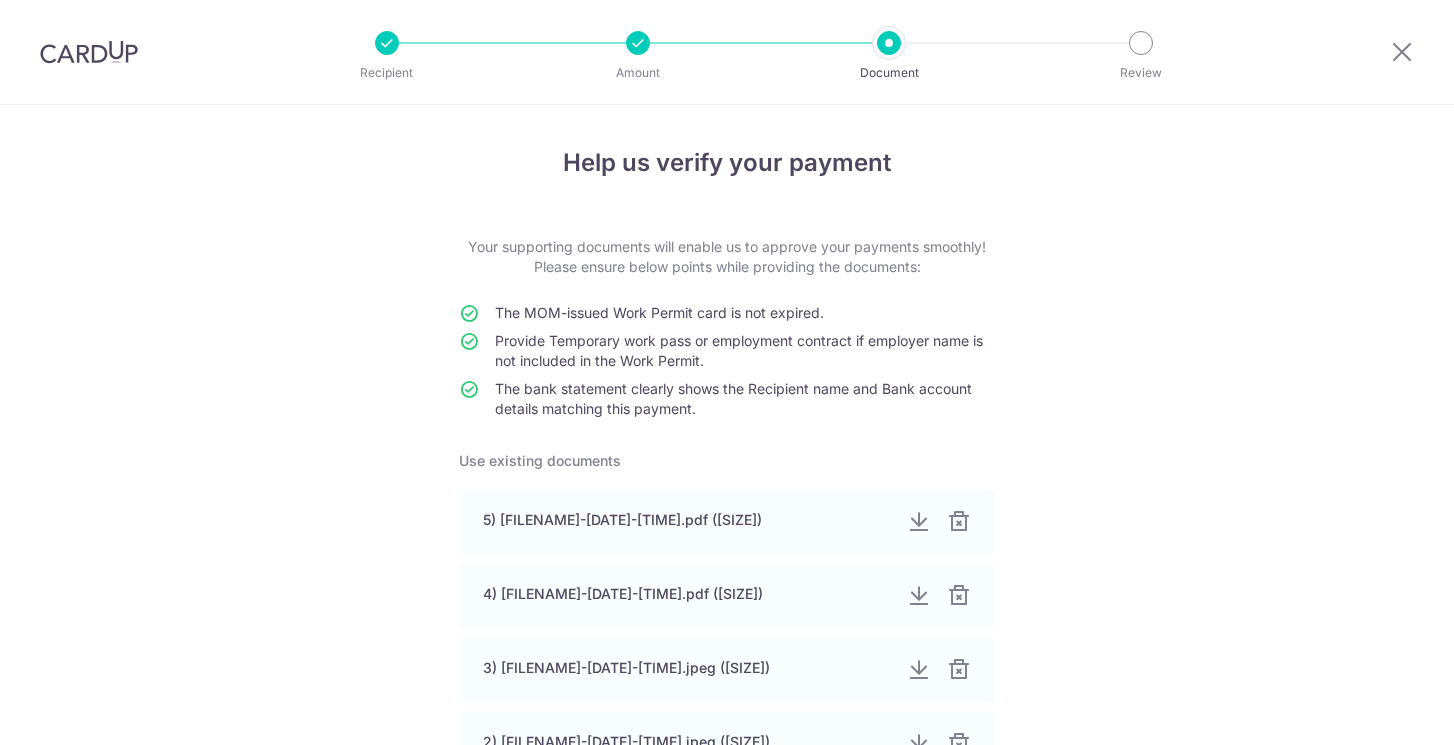 scroll, scrollTop: 0, scrollLeft: 0, axis: both 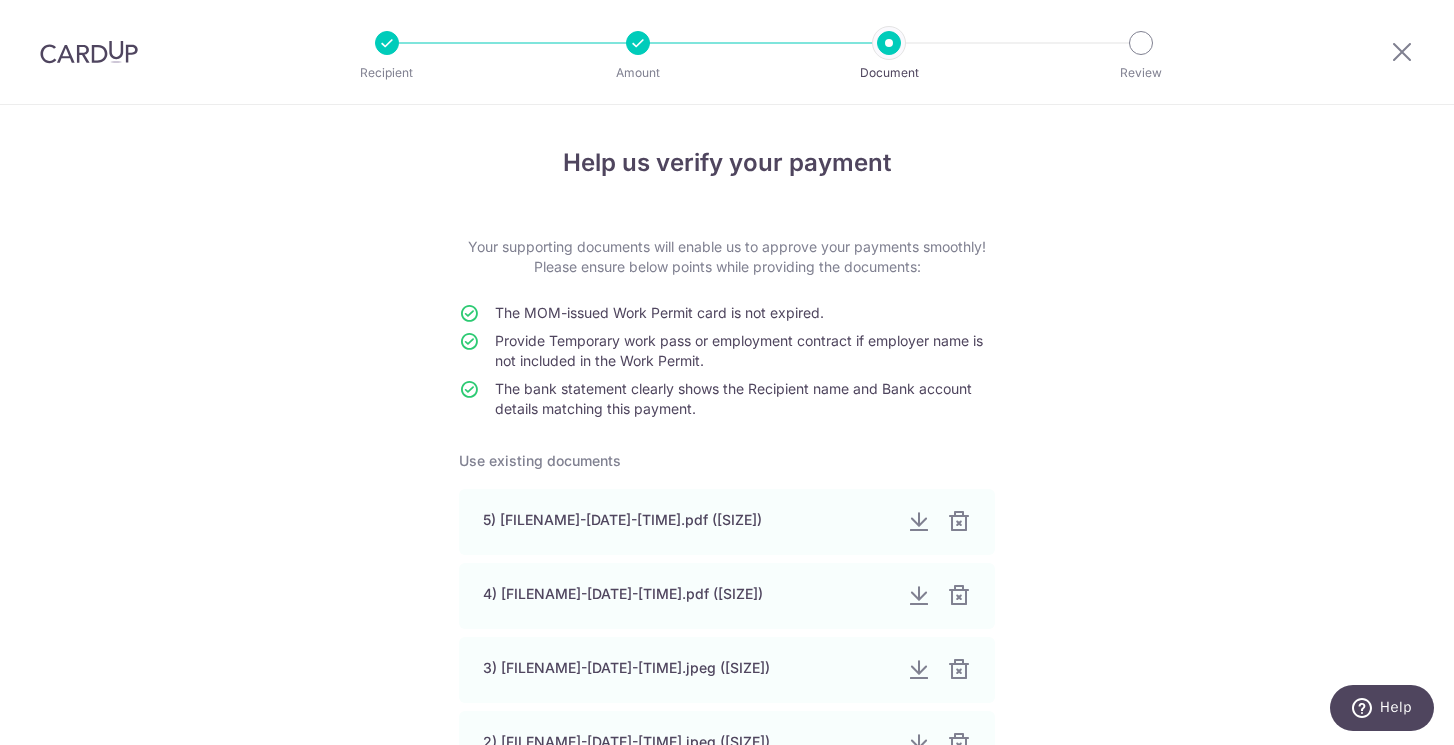 click on "Help us verify your payment
Your supporting documents will enable us to approve your payments smoothly!  Please ensure below points while providing the documents:
The MOM-issued Work Permit card is not expired.
Provide Temporary work pass or employment contract if employer name is not included in the Work Permit.
The bank statement clearly shows the Recipient name and Bank account details matching this payment.
Use existing documents
5) in_principle_approval_helpers_copy-20240930-130220.pdf (1.23 MB) 4) in_principle_approval-20240930-130219.pdf (216.57 KB) 3) Bank_detail-20240930-130101.jpeg (253.86 KB) 2) Work_Pass-_Front-20240930-125908.jpeg (79.07 KB) 1) Work_Pass_-Behind-20240930-125908.jpeg (88.90 KB)
OR  Upload new documents" at bounding box center (727, 994) 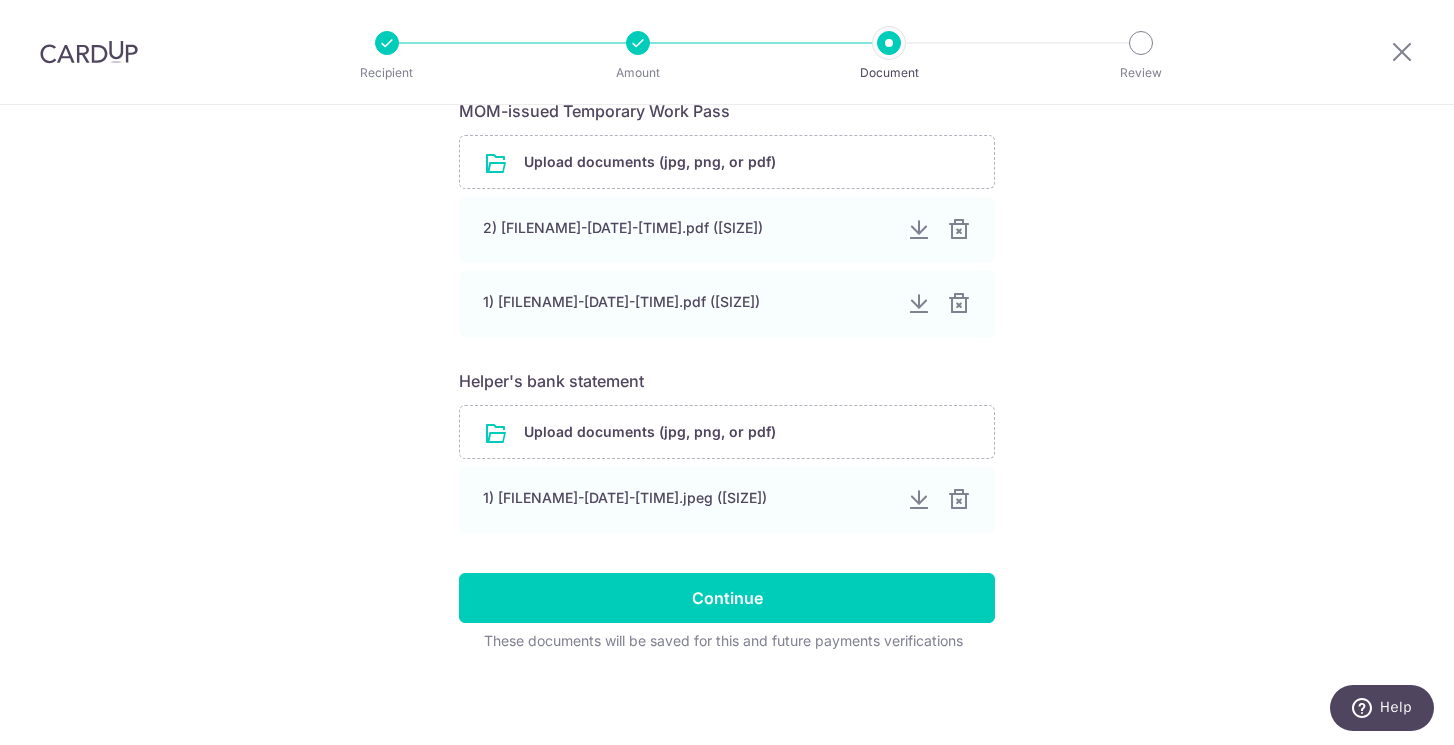 scroll, scrollTop: 1151, scrollLeft: 0, axis: vertical 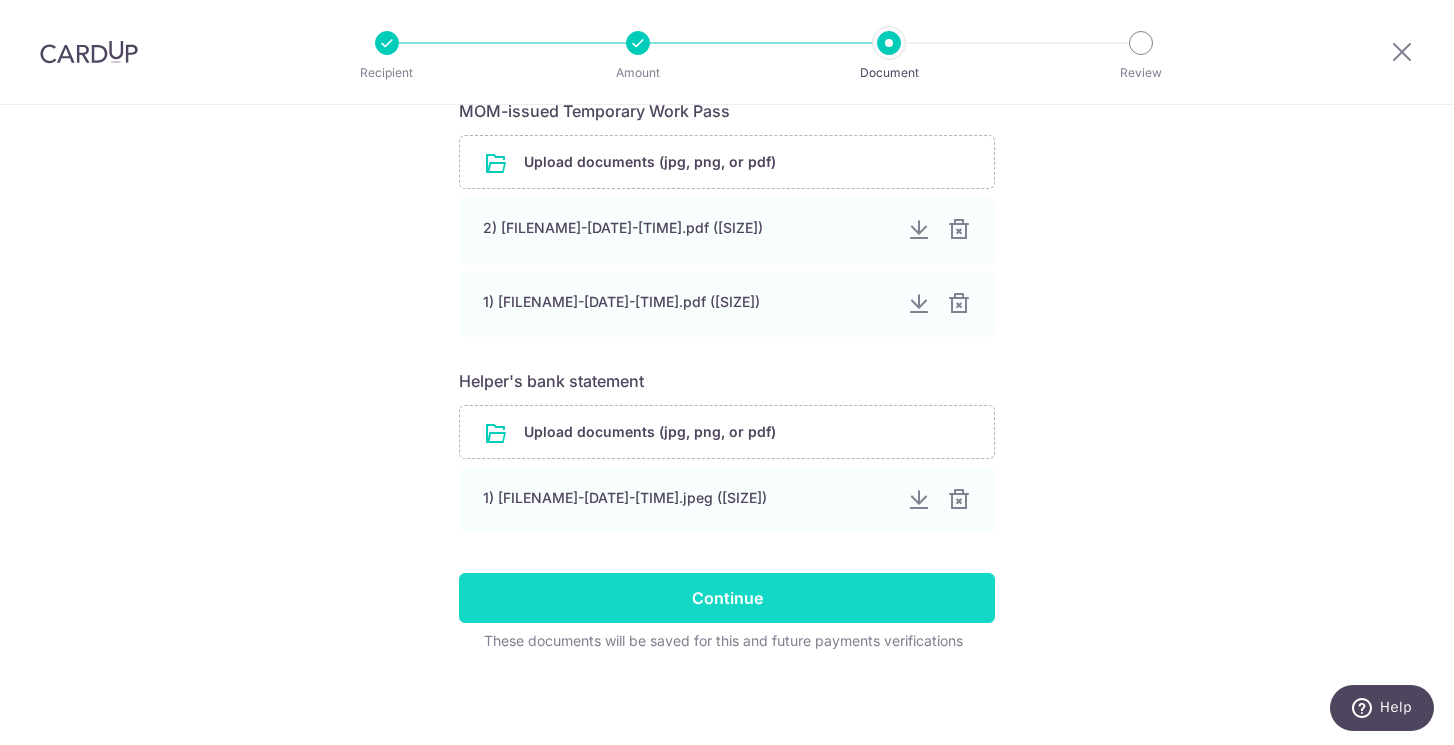 click on "Continue" at bounding box center (727, 598) 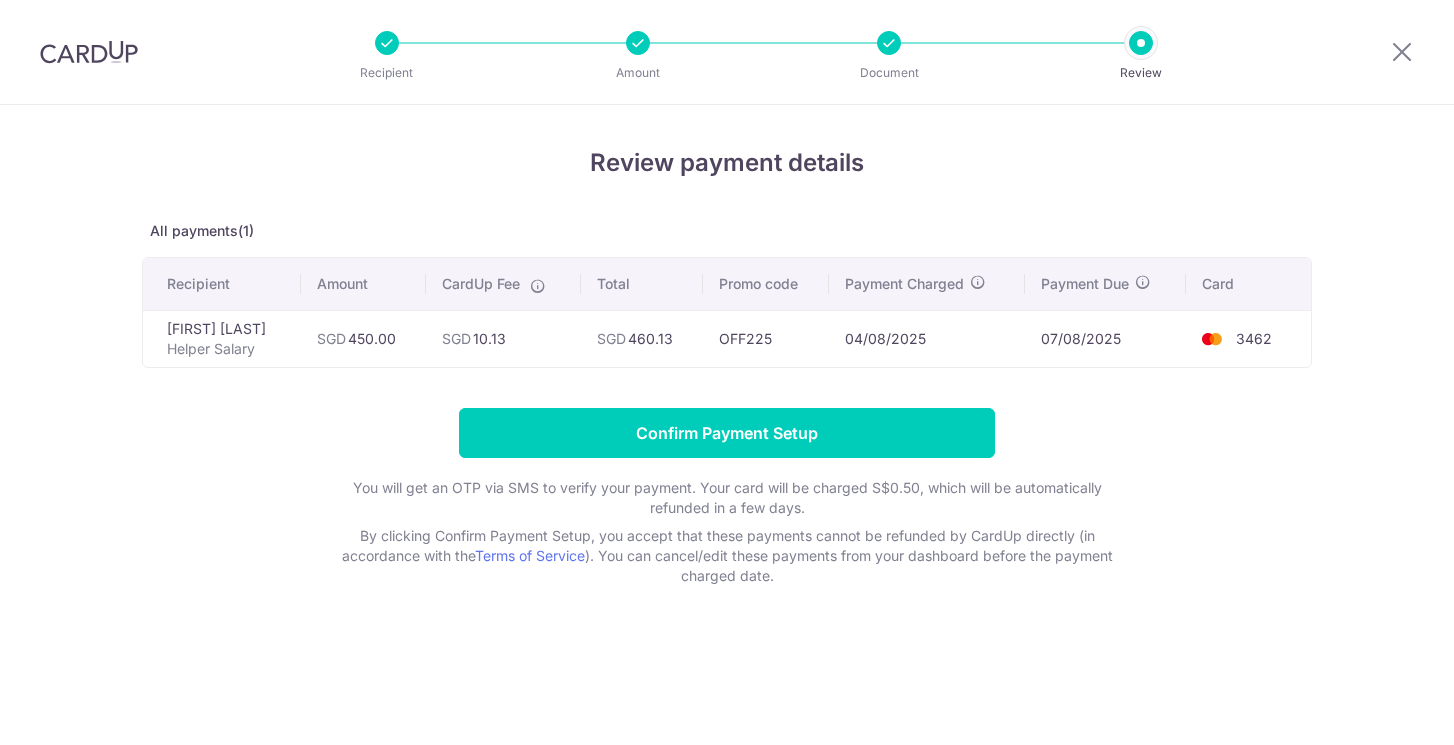 scroll, scrollTop: 0, scrollLeft: 0, axis: both 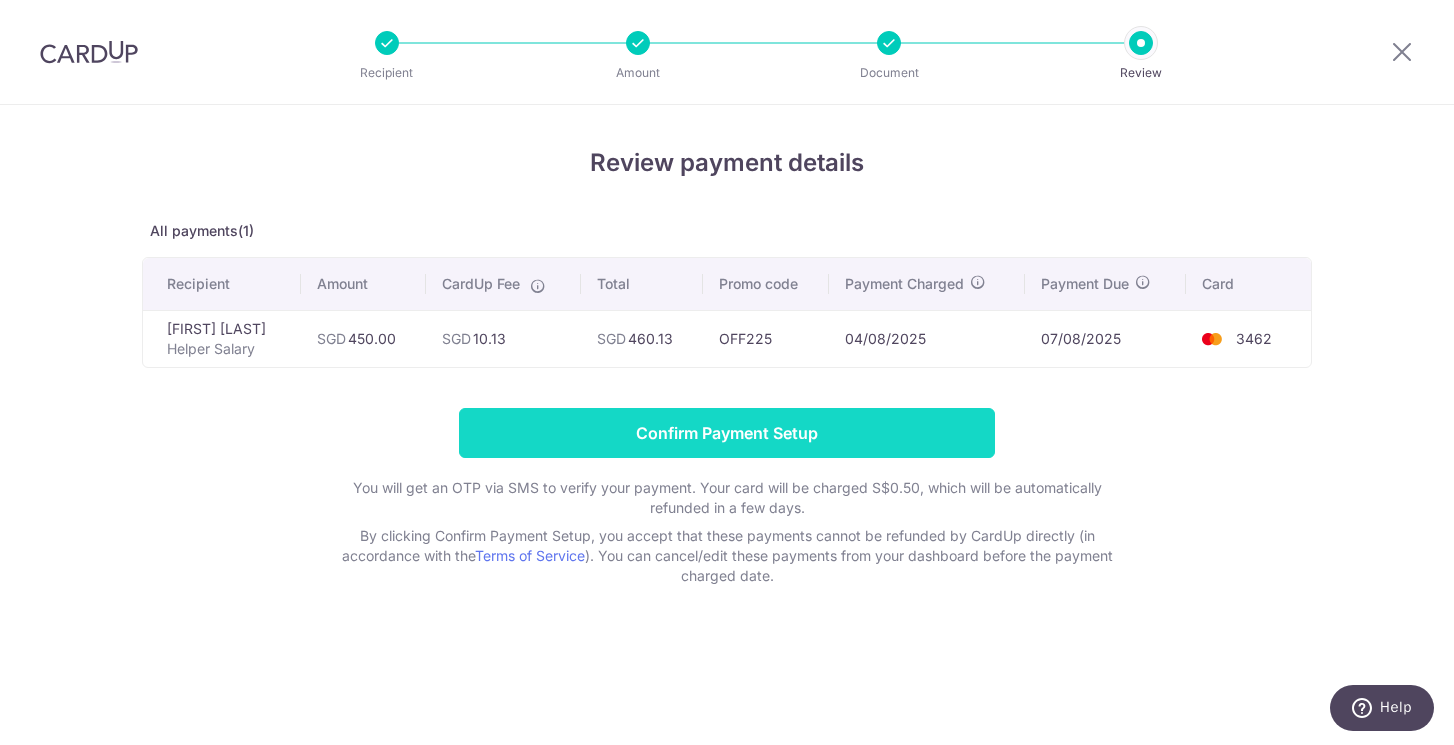 click on "Confirm Payment Setup" at bounding box center (727, 433) 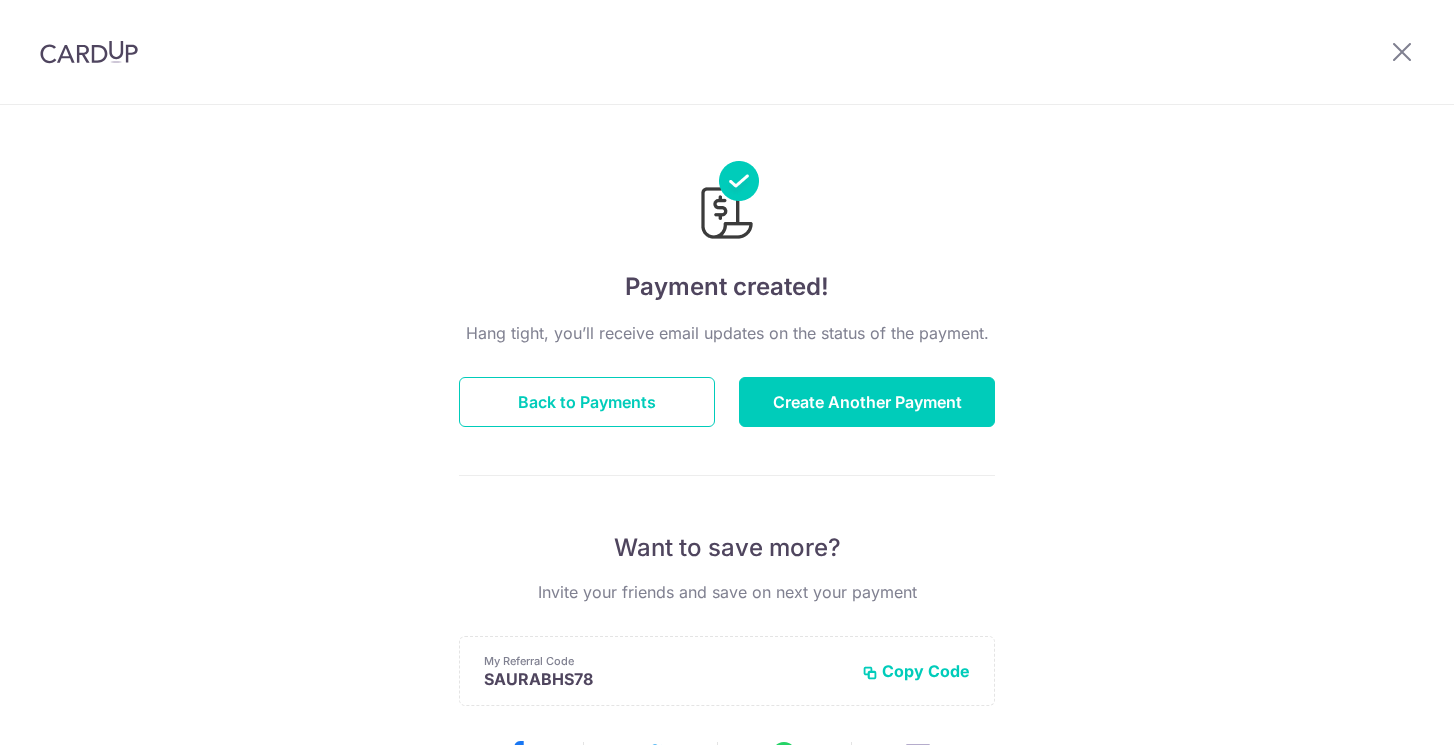 scroll, scrollTop: 0, scrollLeft: 0, axis: both 